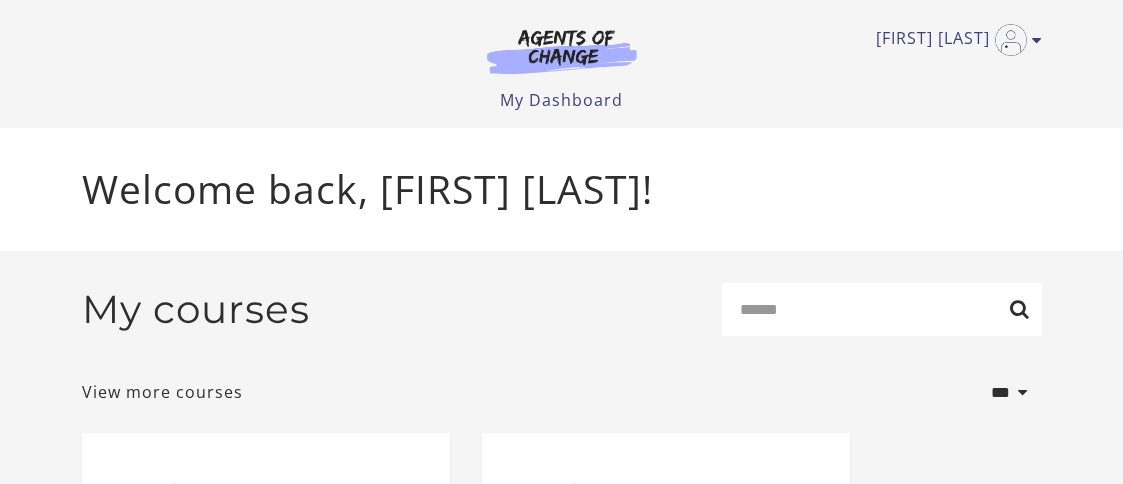 scroll, scrollTop: 0, scrollLeft: 0, axis: both 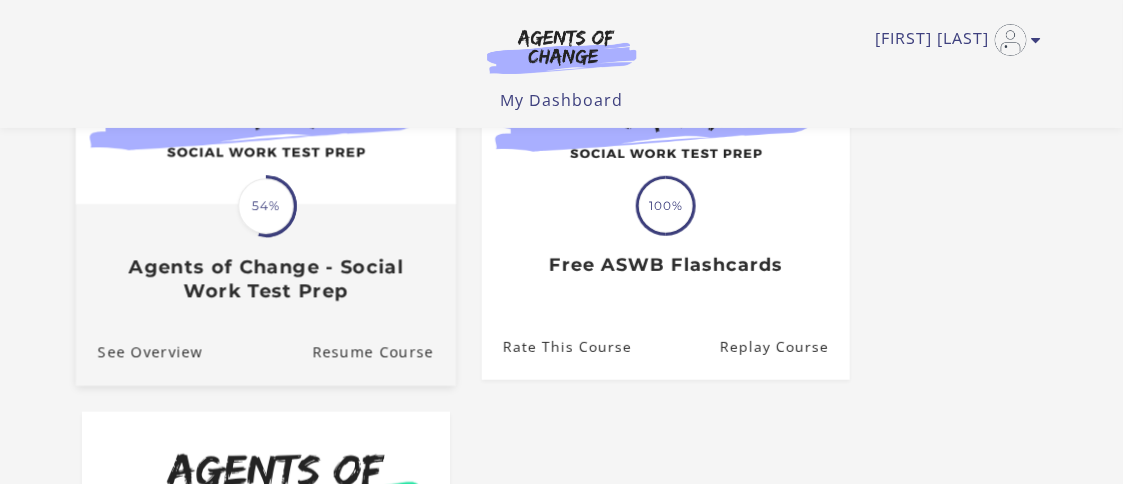 drag, startPoint x: 286, startPoint y: 276, endPoint x: 290, endPoint y: 286, distance: 10.770329 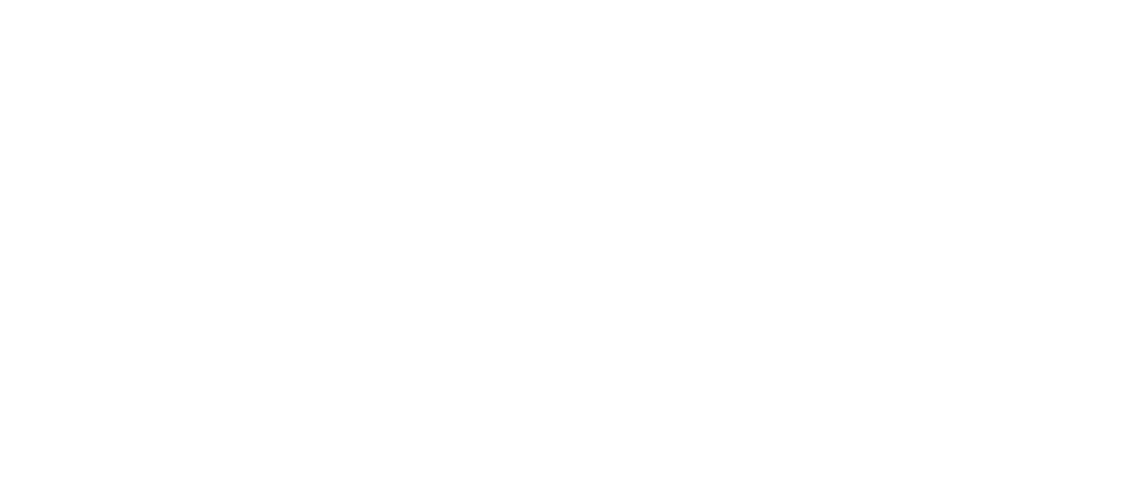 scroll, scrollTop: 0, scrollLeft: 0, axis: both 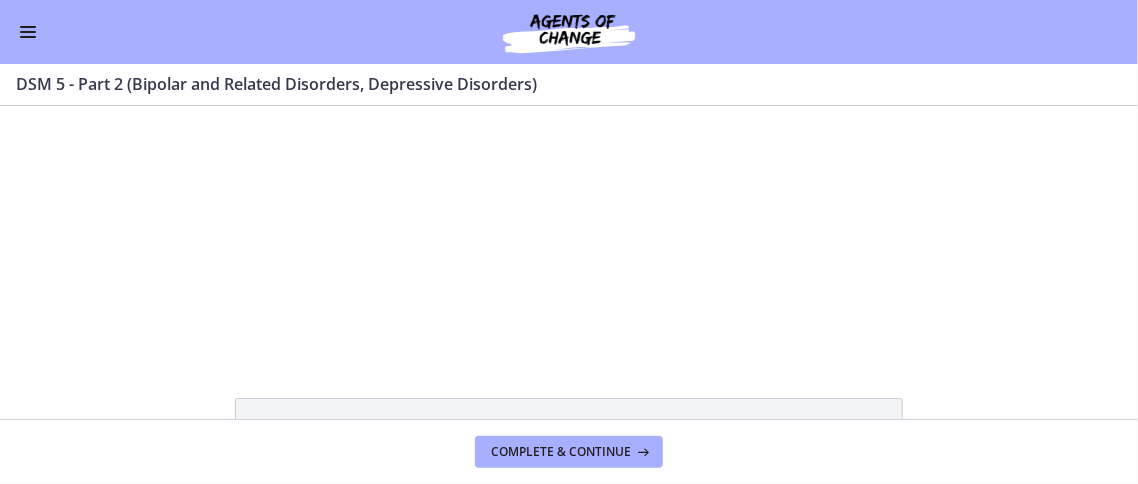 click at bounding box center (28, 27) 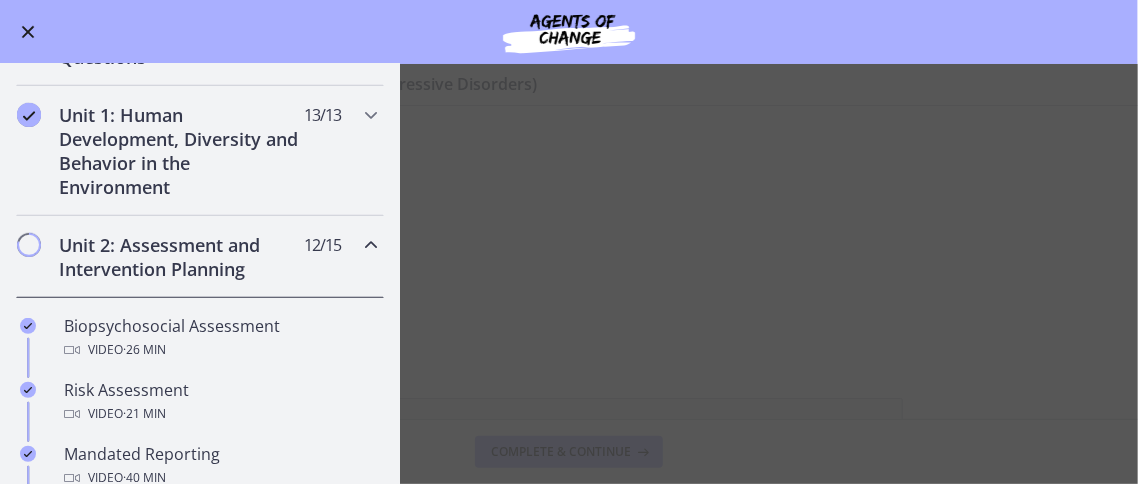 scroll, scrollTop: 400, scrollLeft: 0, axis: vertical 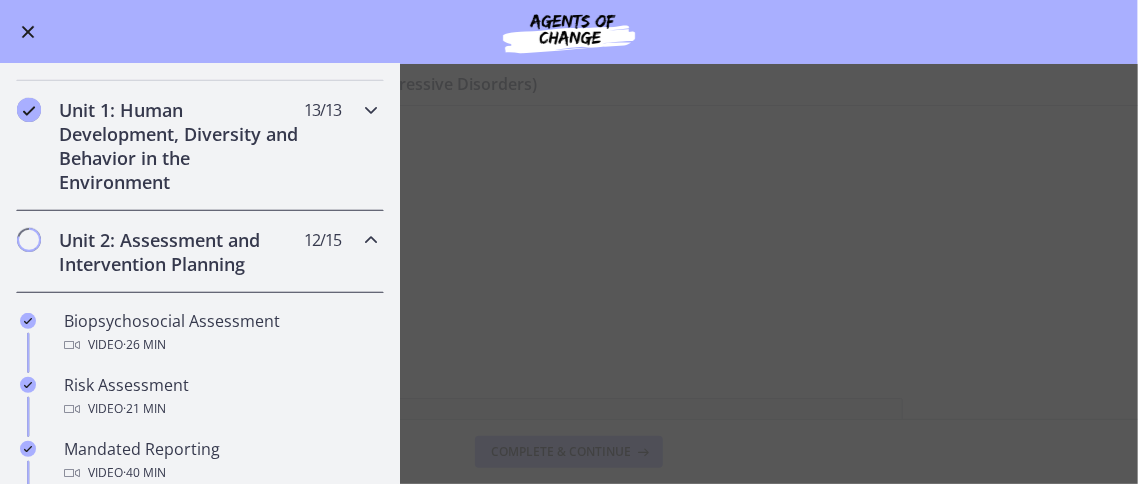 click on "Unit 1: Human Development, Diversity and Behavior in the Environment" at bounding box center (181, 146) 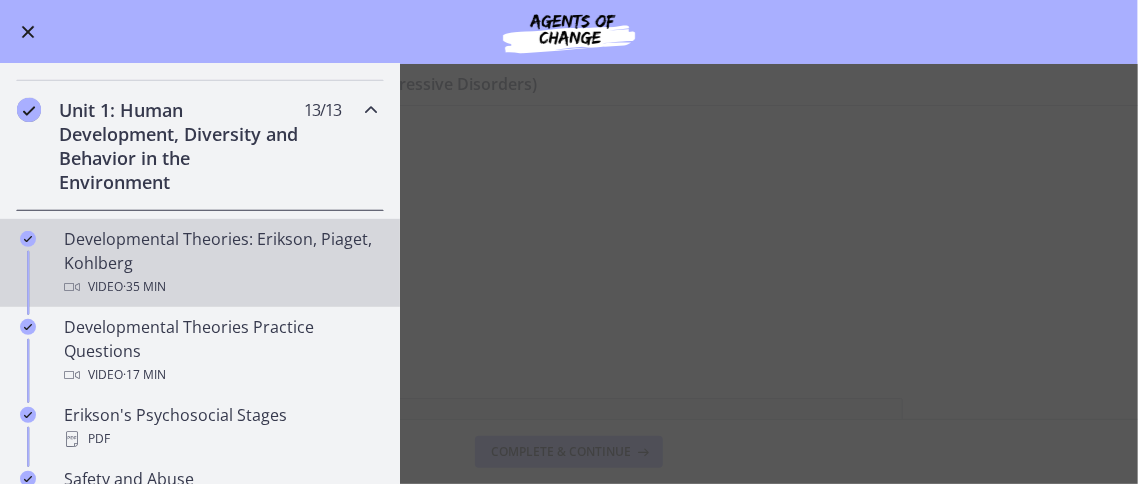 click on "Developmental Theories: Erikson, Piaget, Kohlberg
Video
·  35 min" at bounding box center (220, 263) 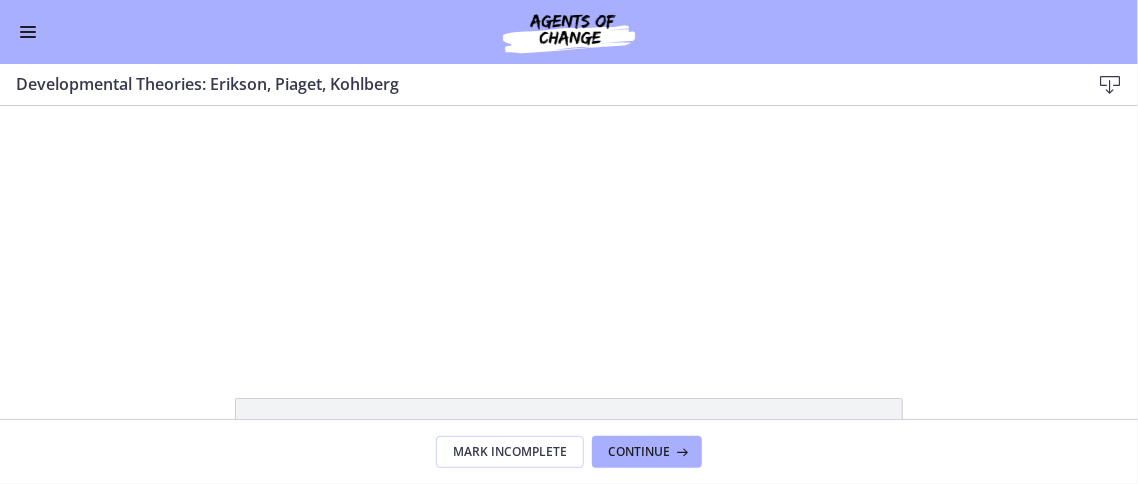 scroll, scrollTop: 0, scrollLeft: 0, axis: both 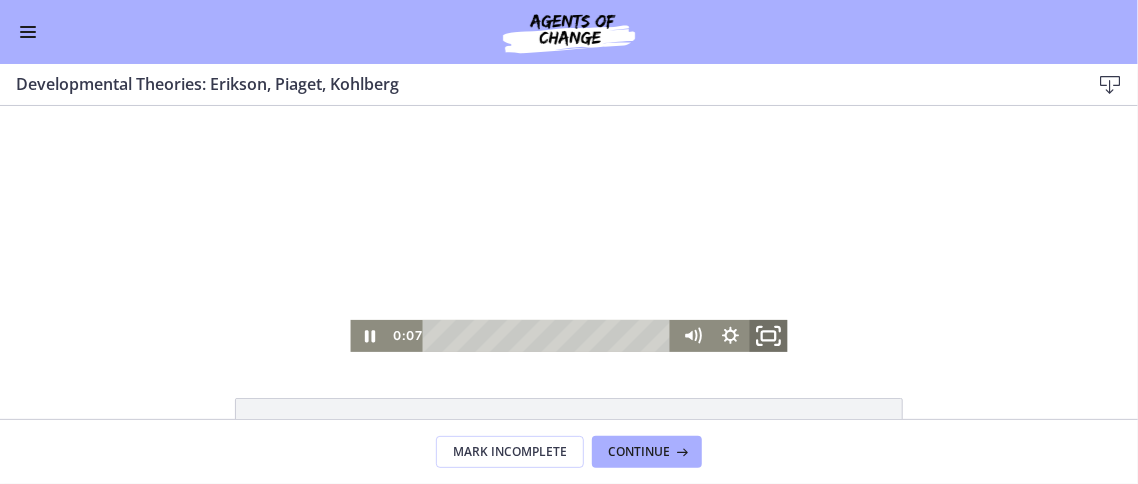 click 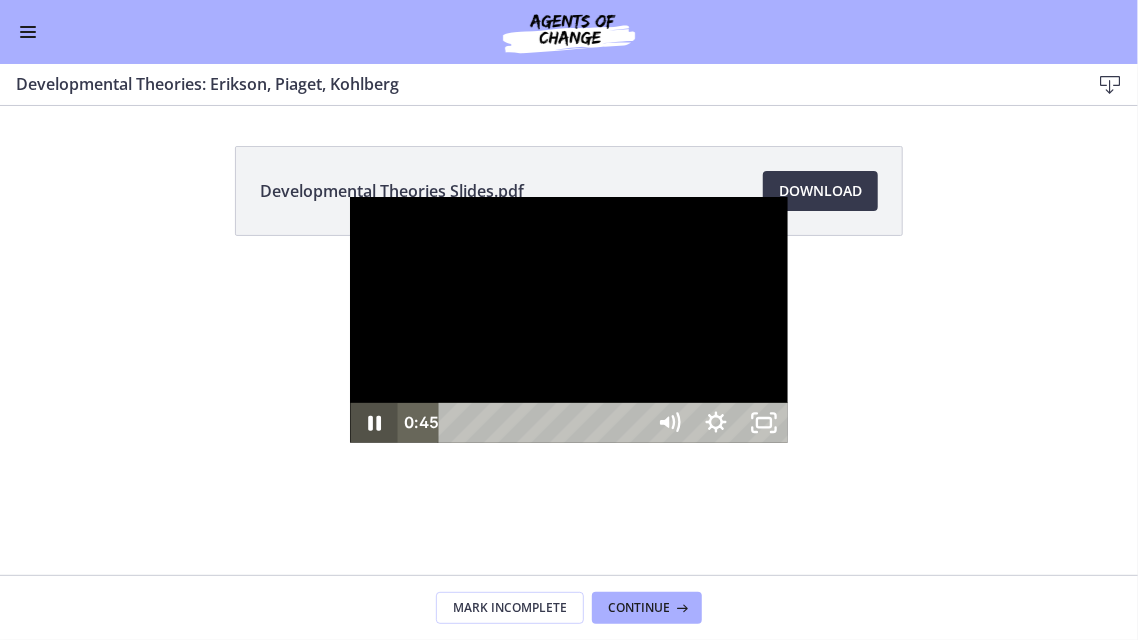click 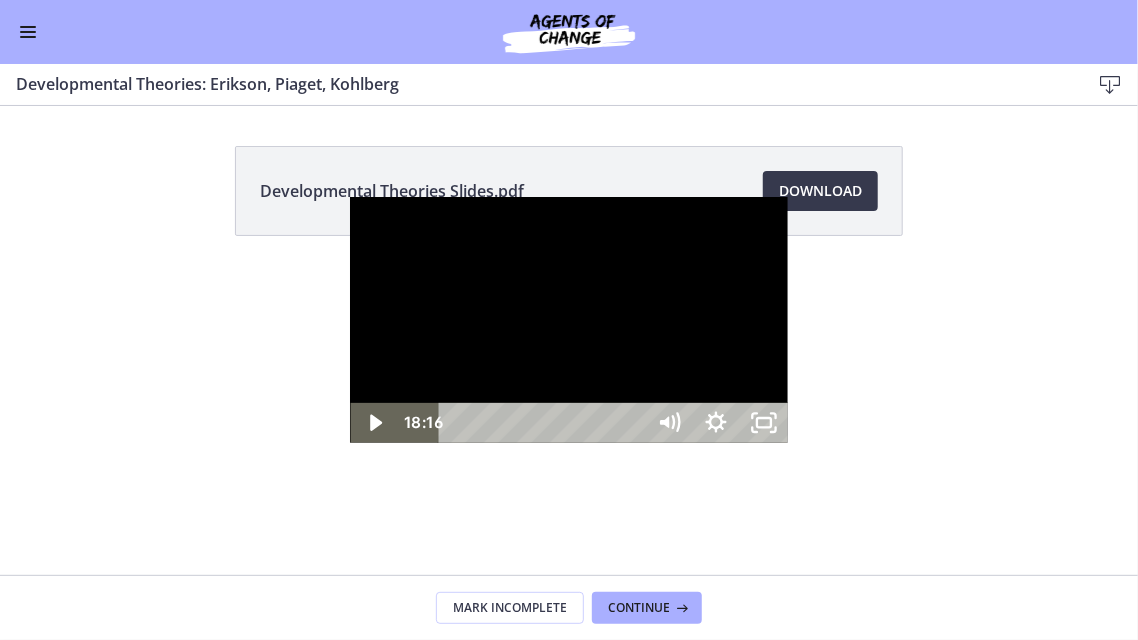 click on "18:16" at bounding box center [544, 423] 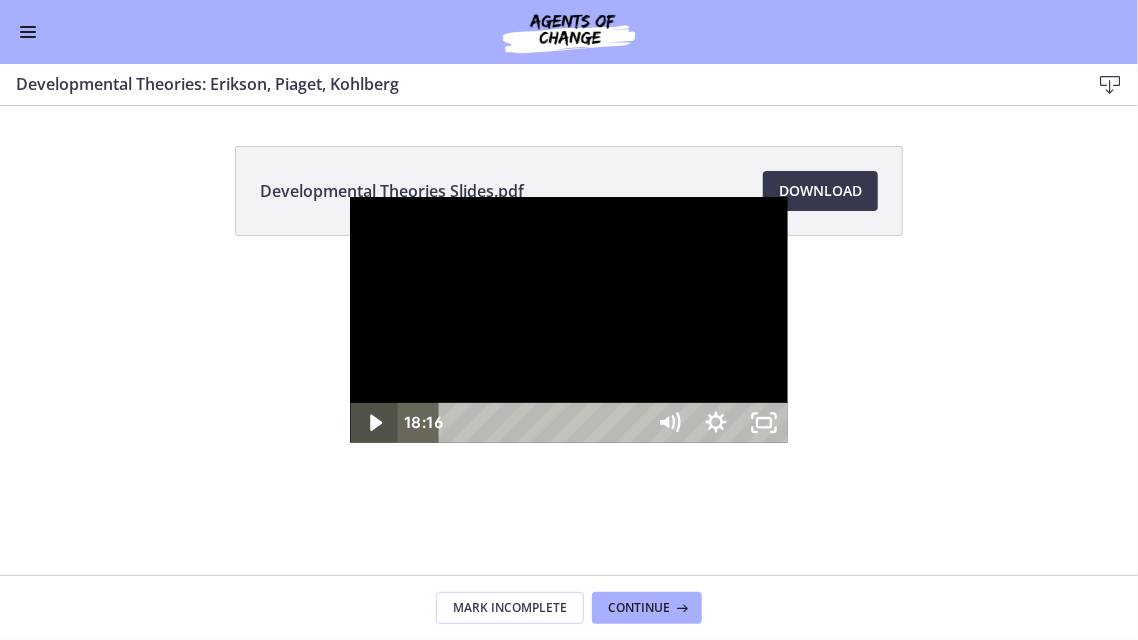click 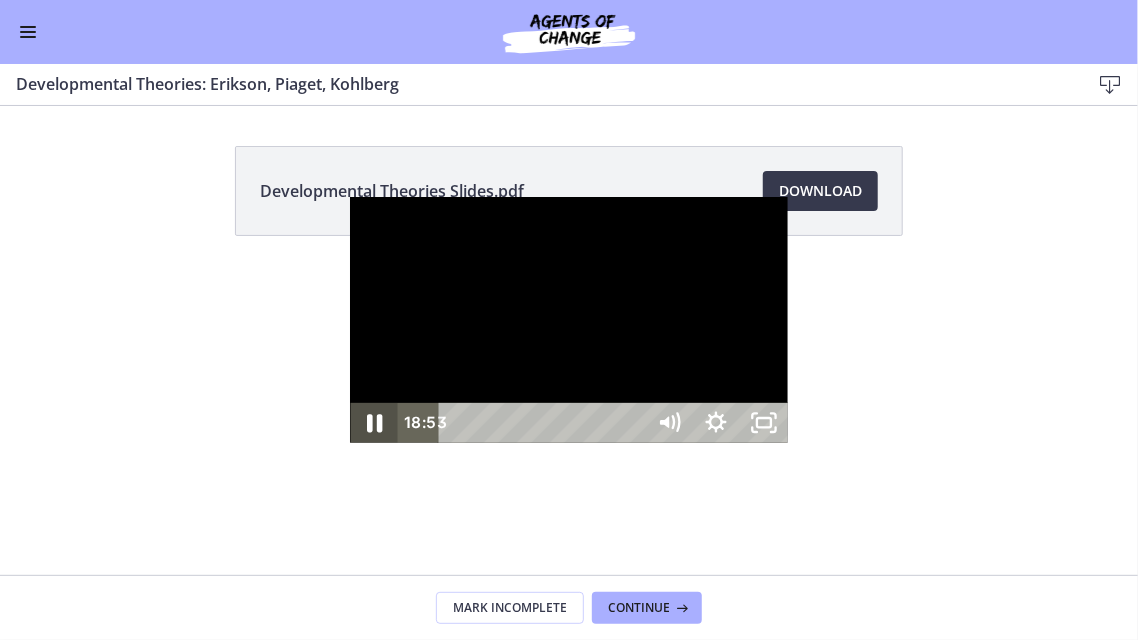 click 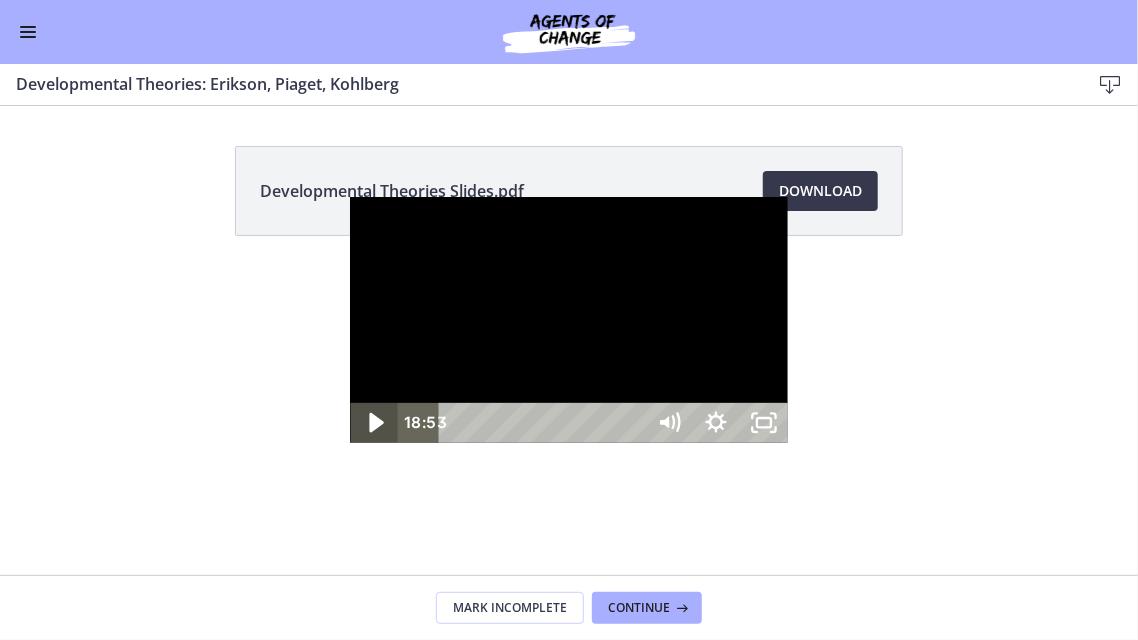 click 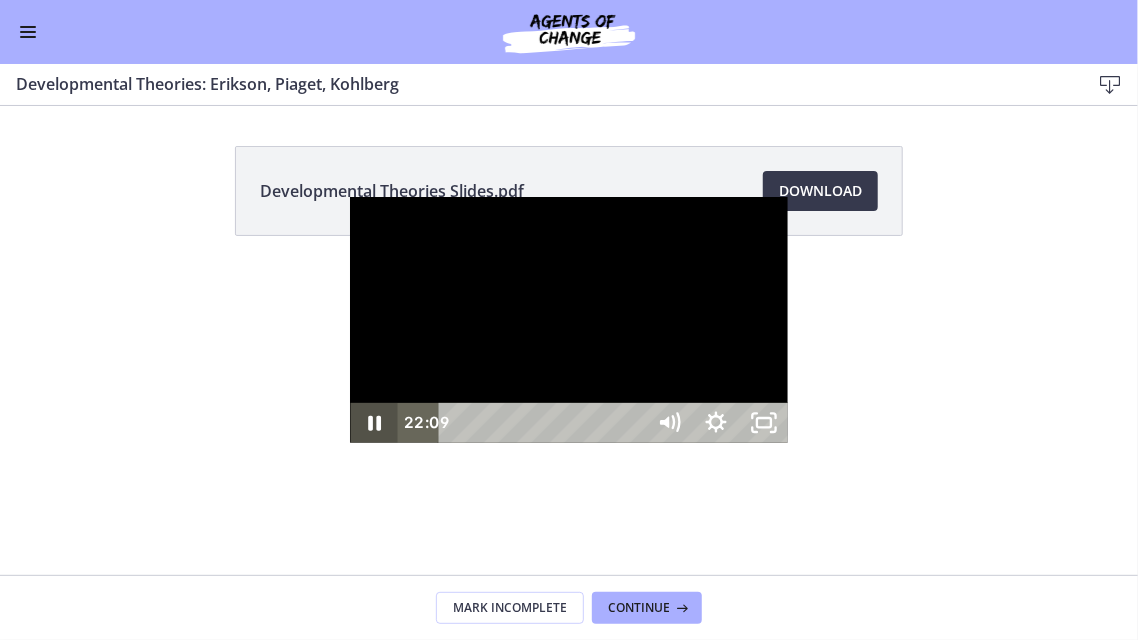click 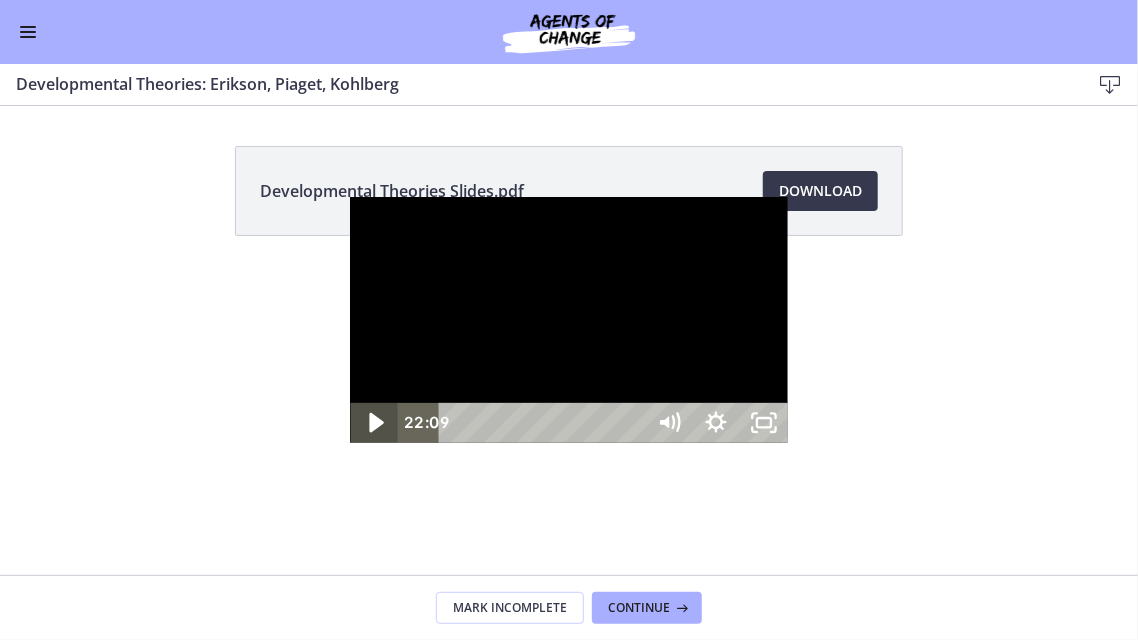 click 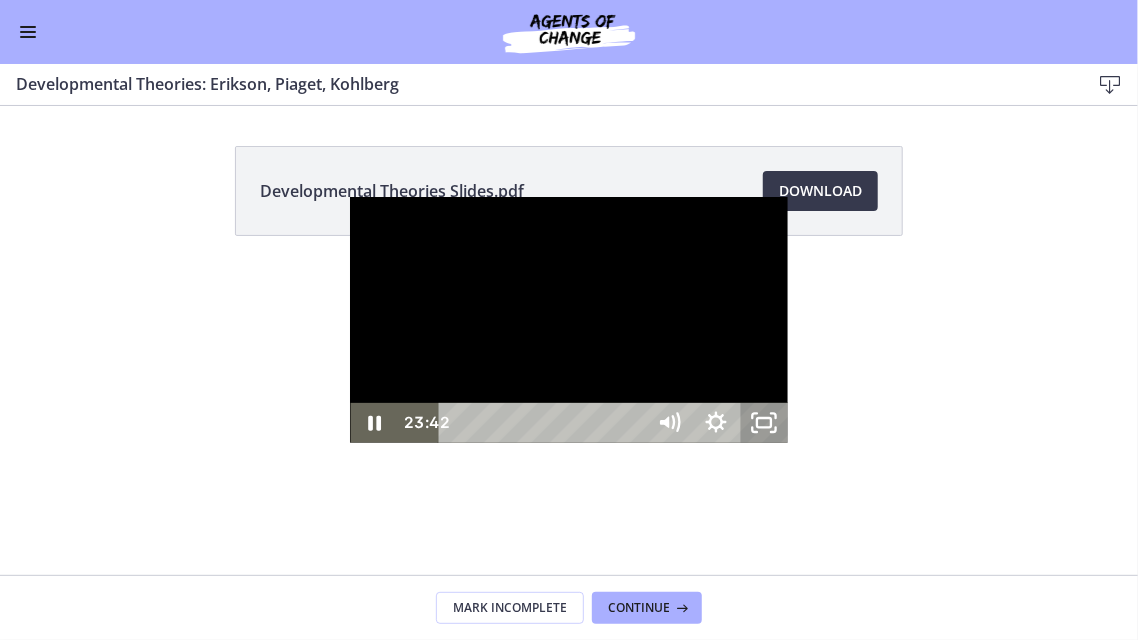 click 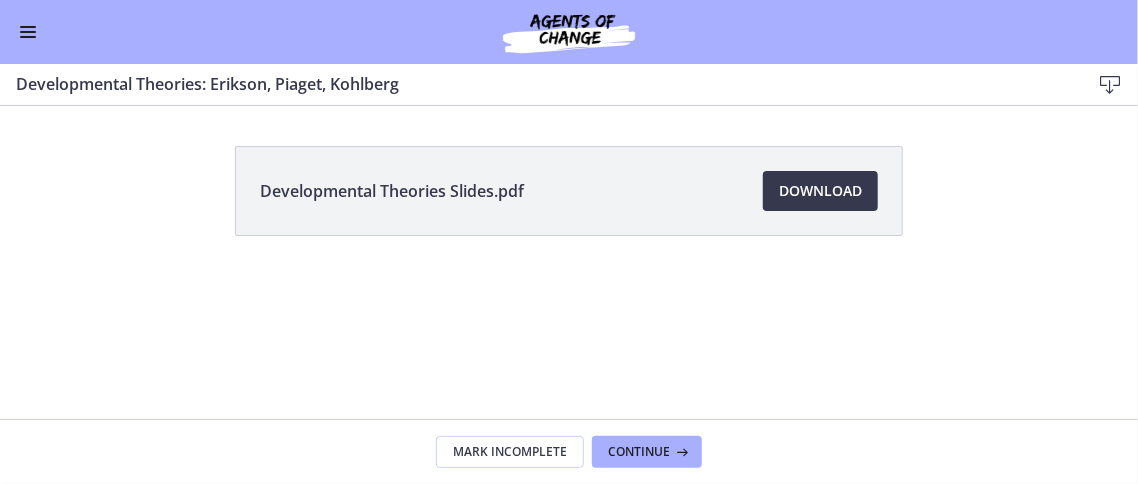 scroll, scrollTop: 164, scrollLeft: 0, axis: vertical 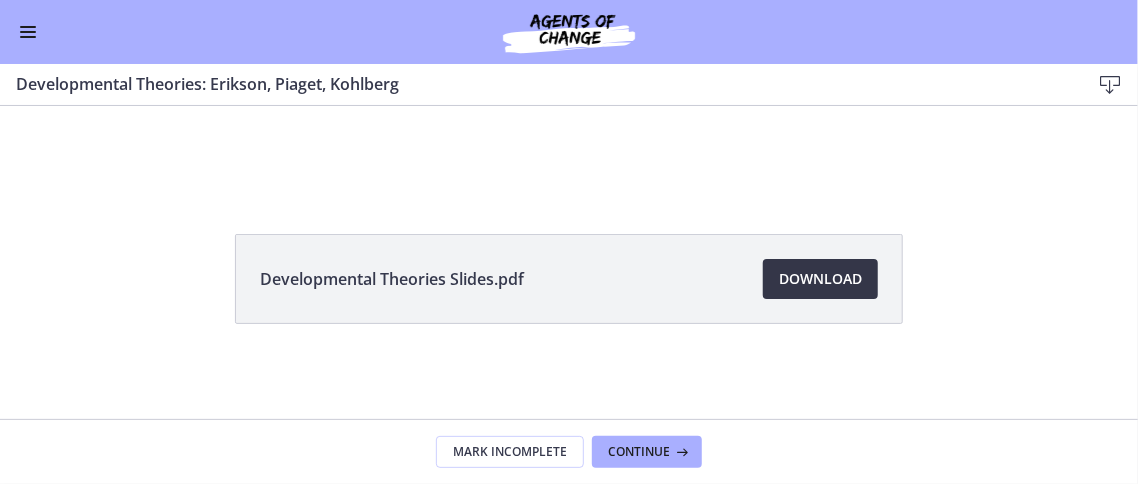 click on "Download
Opens in a new window" at bounding box center (820, 279) 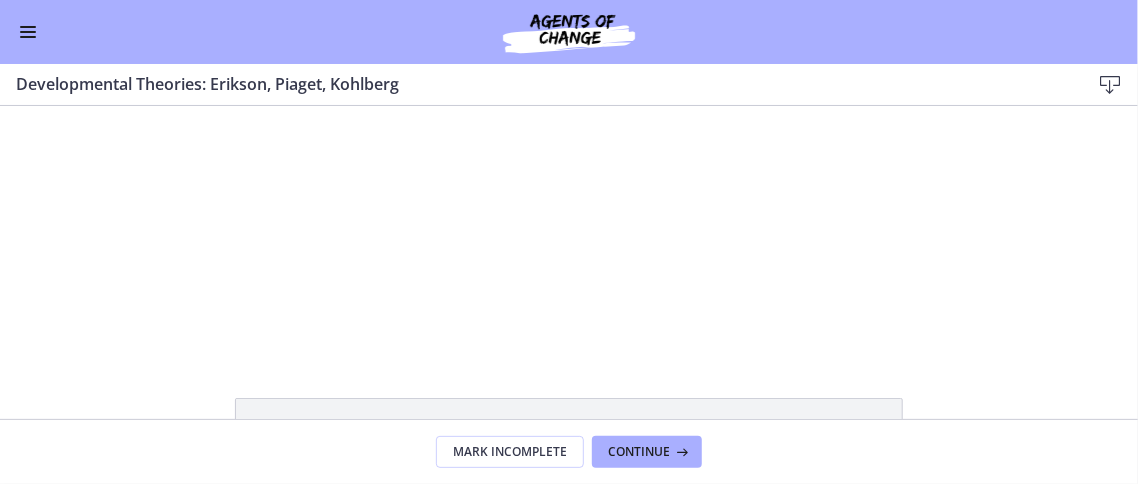 scroll, scrollTop: 0, scrollLeft: 0, axis: both 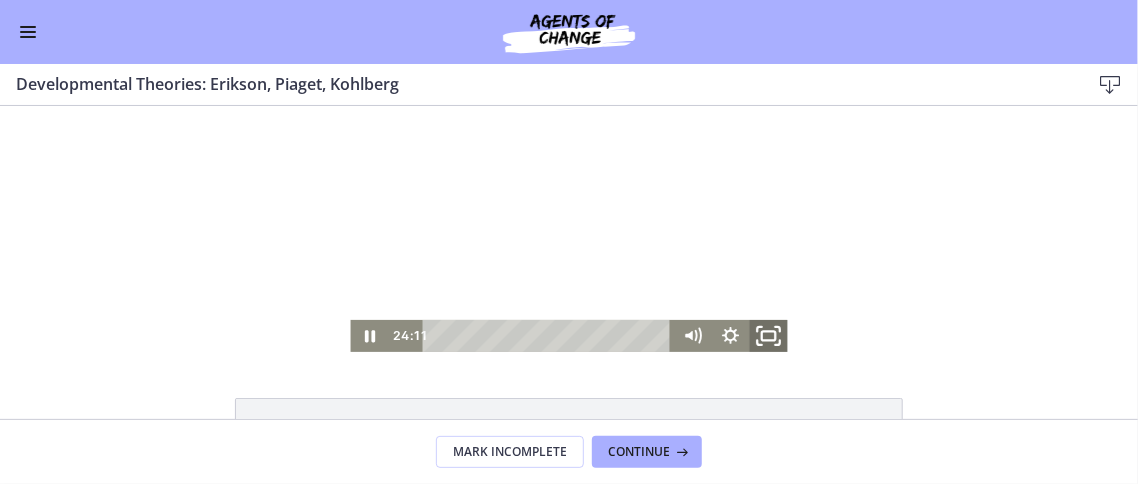 click 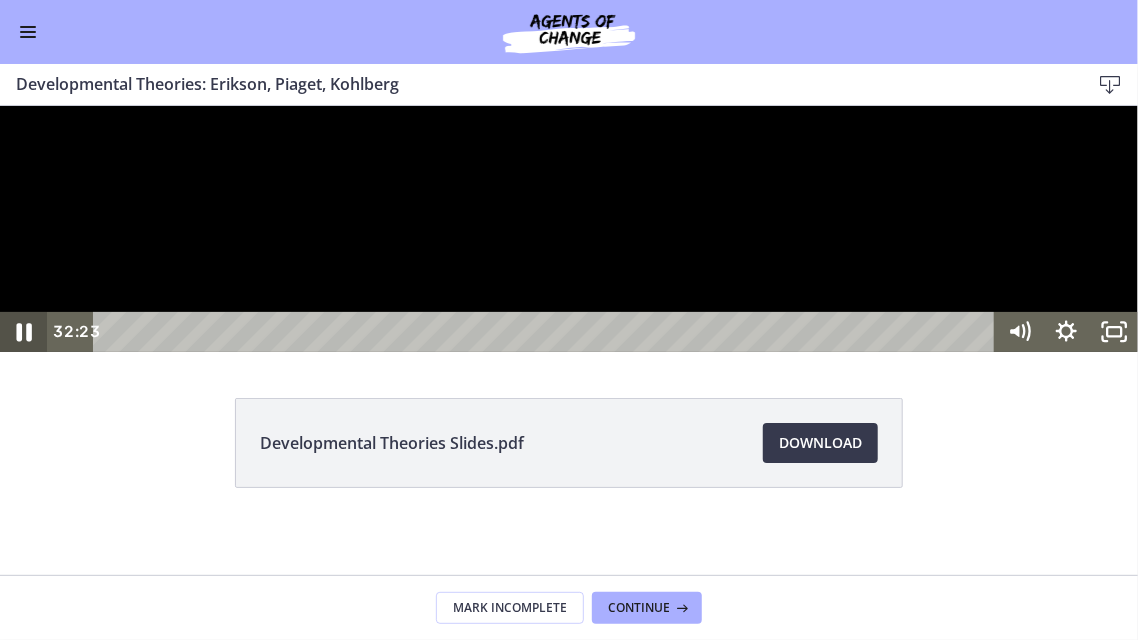 click 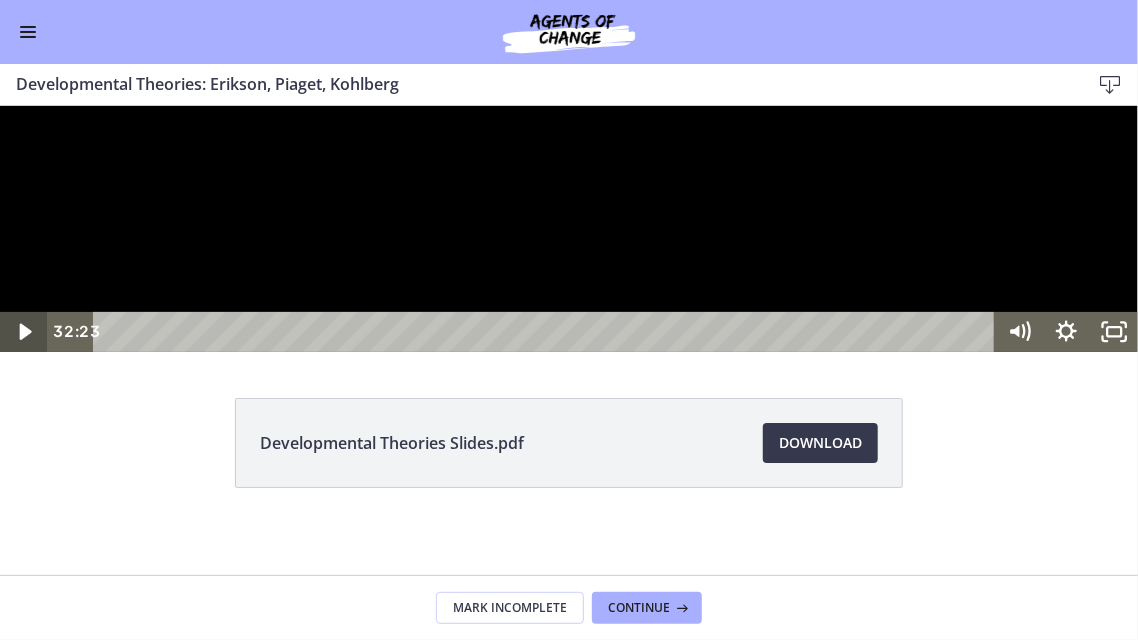 click 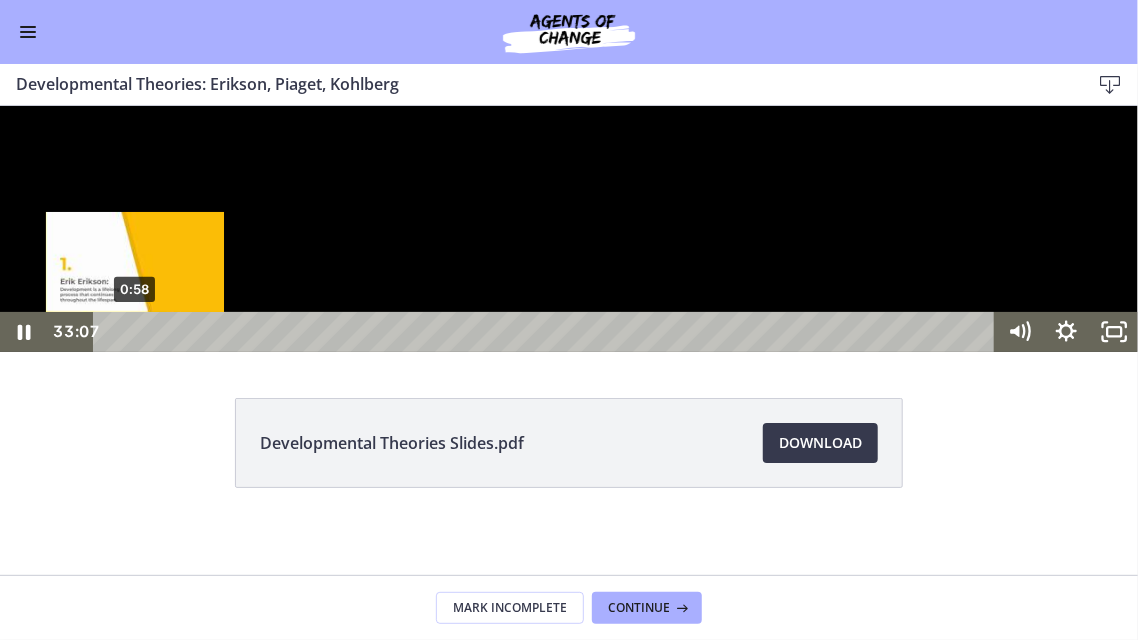 click on "0:58" at bounding box center [547, 331] 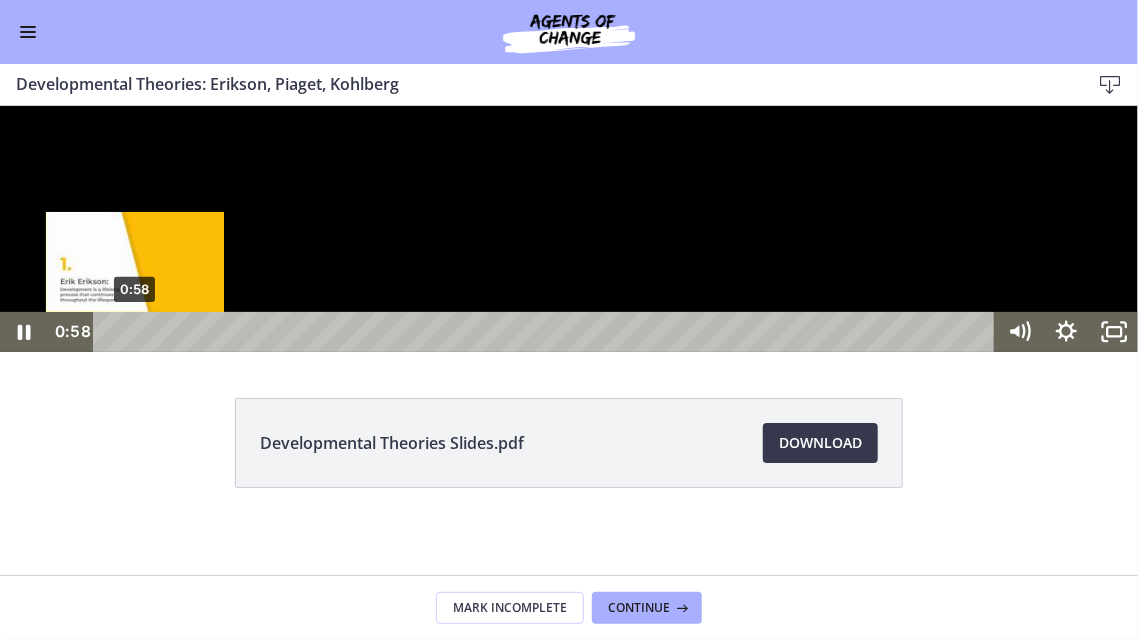 click at bounding box center (134, 330) 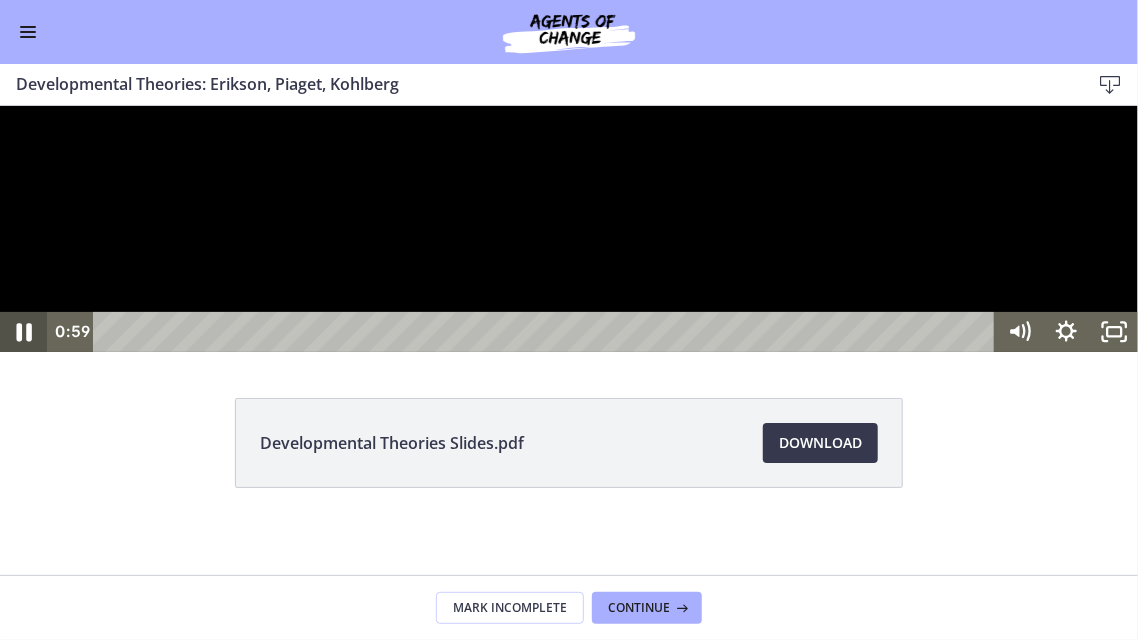 click 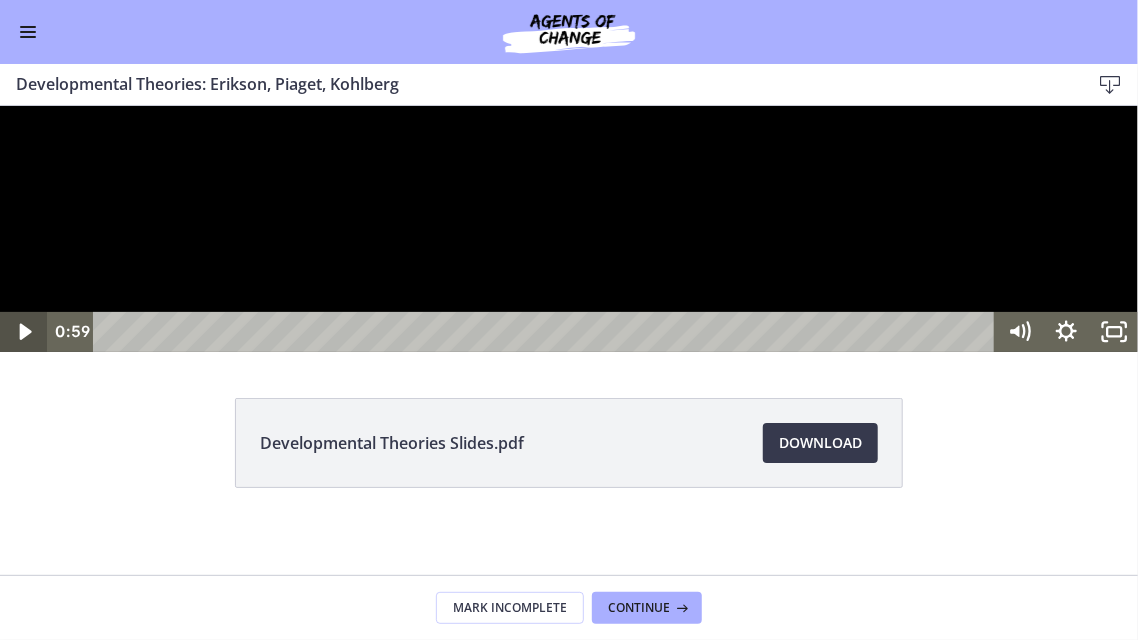 click 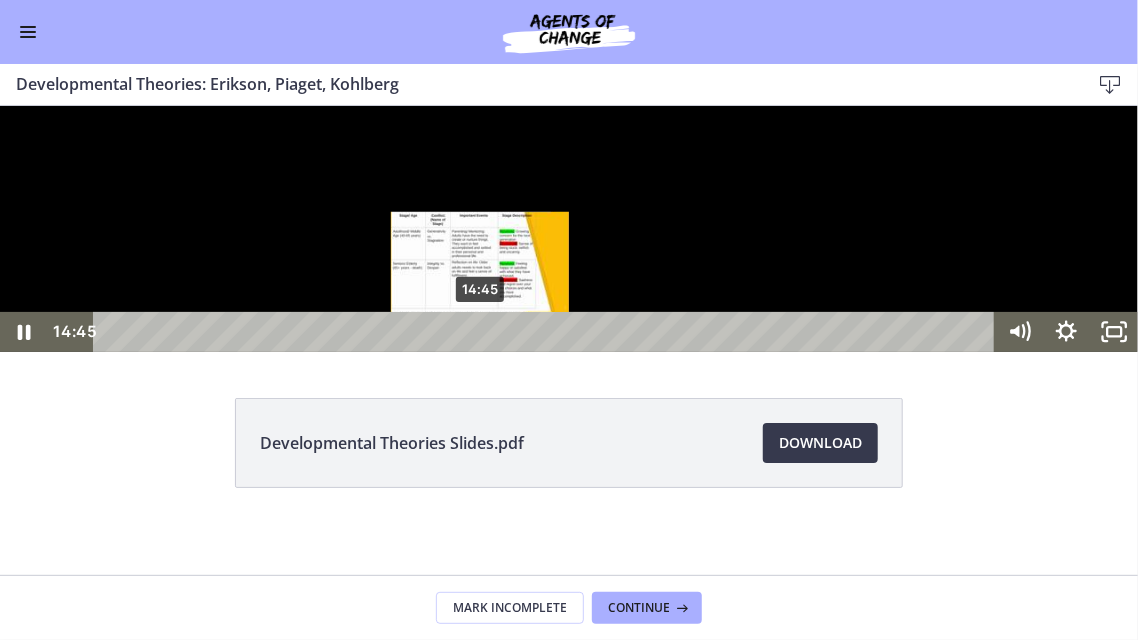 click on "14:45" at bounding box center [547, 331] 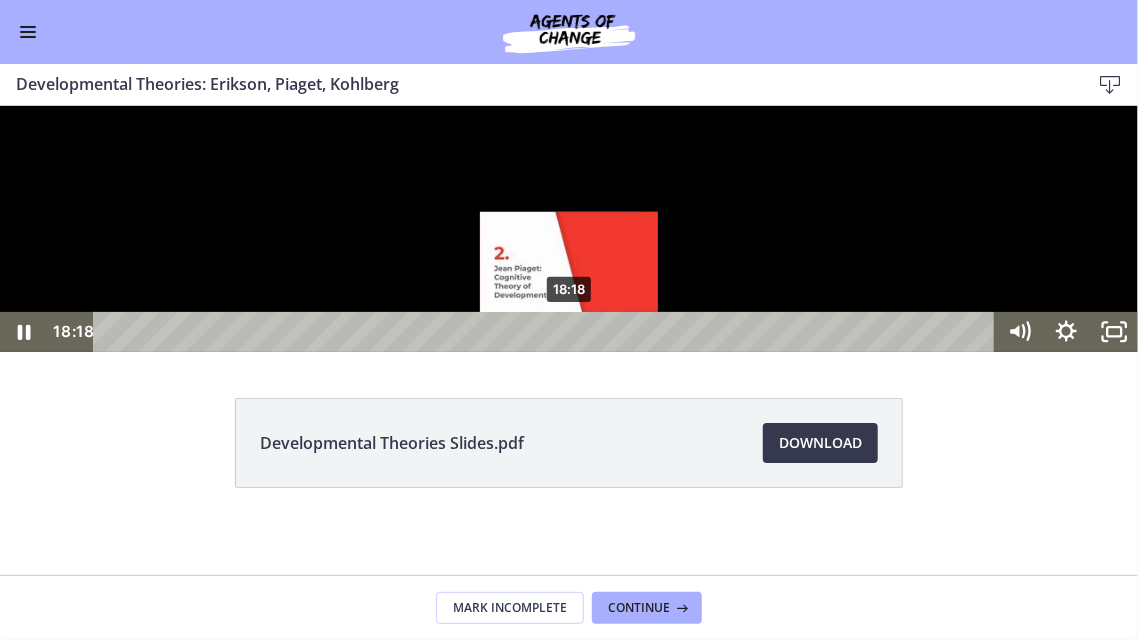 click on "18:18" at bounding box center (547, 331) 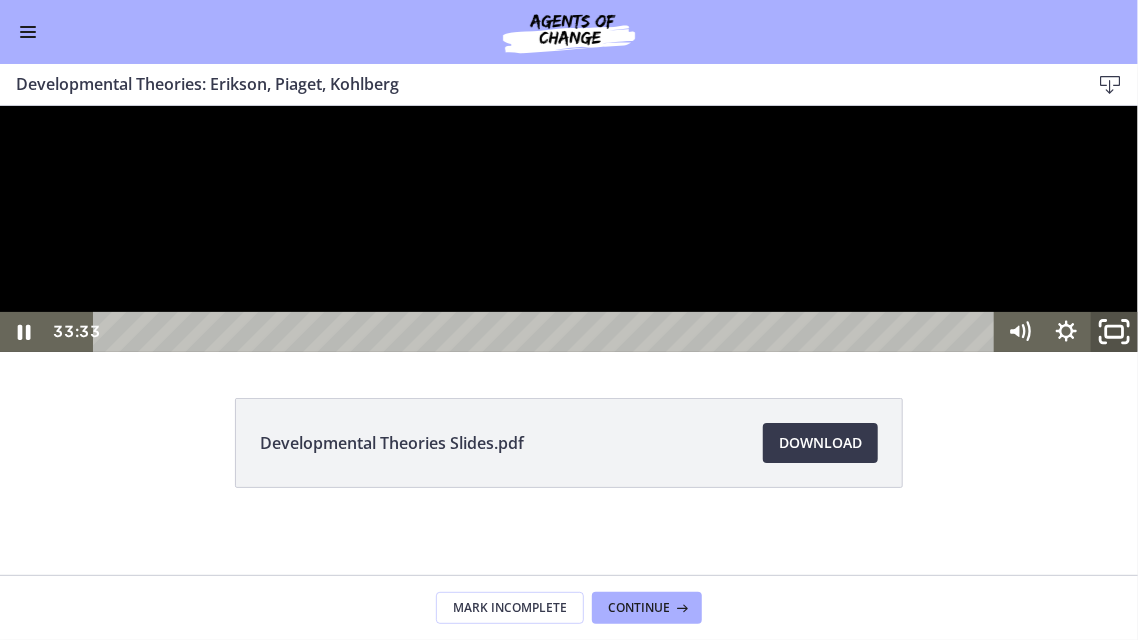 click 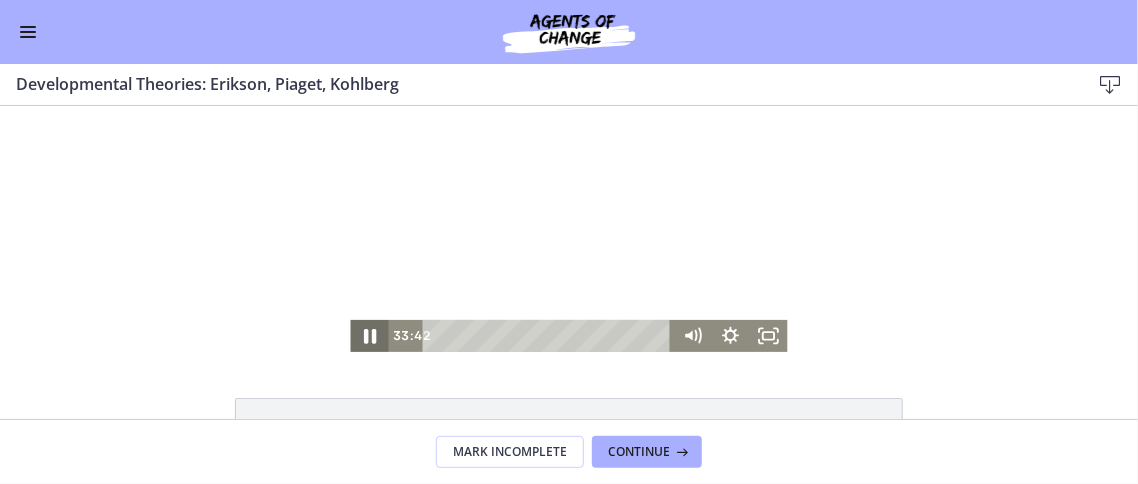 click 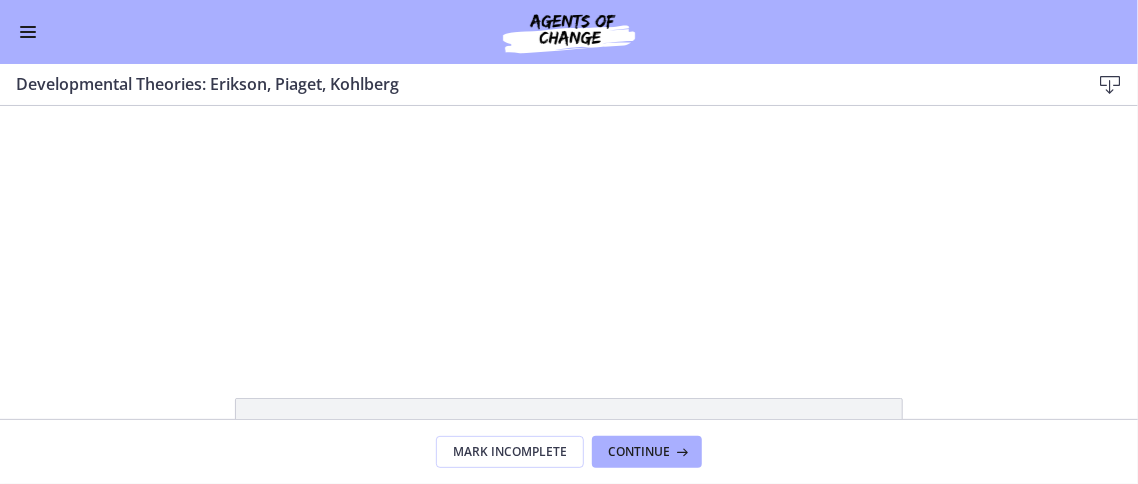 click at bounding box center [28, 37] 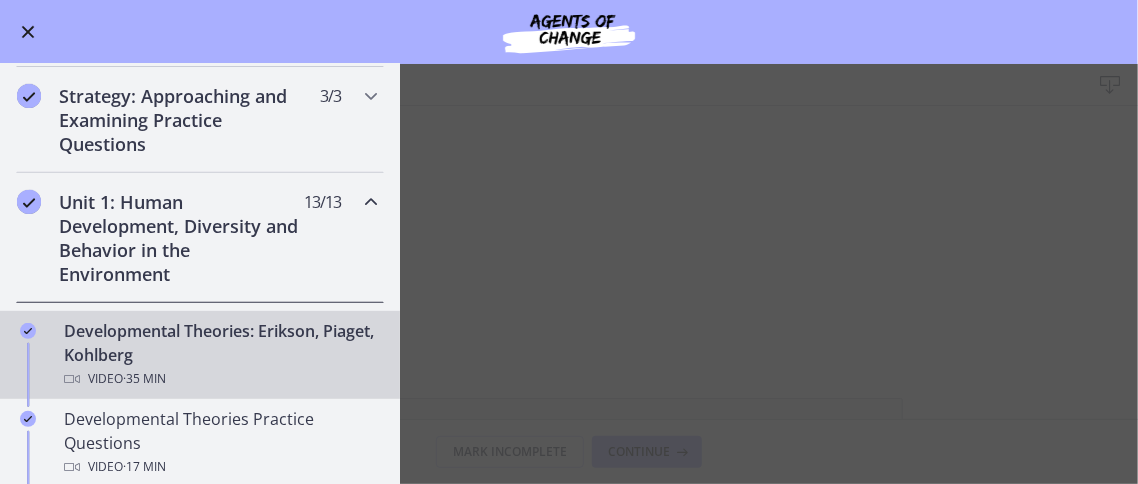 scroll, scrollTop: 299, scrollLeft: 0, axis: vertical 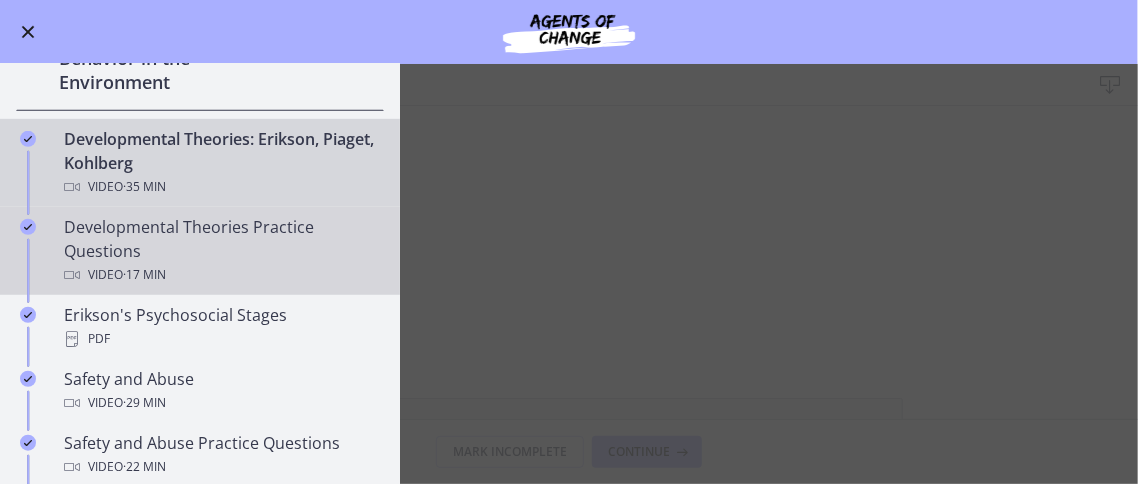 click on "Developmental Theories Practice Questions
Video
·  17 min" at bounding box center [220, 251] 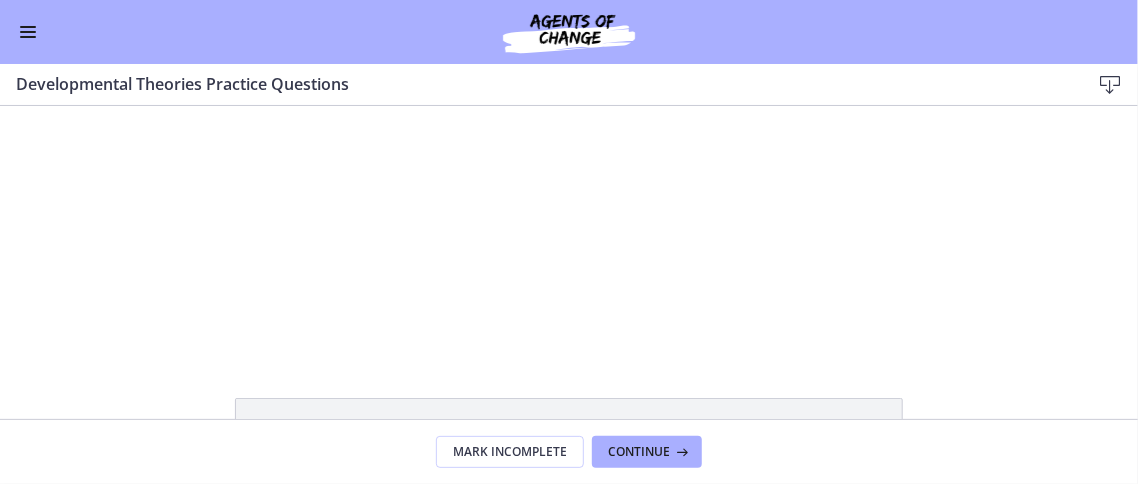 scroll, scrollTop: 0, scrollLeft: 0, axis: both 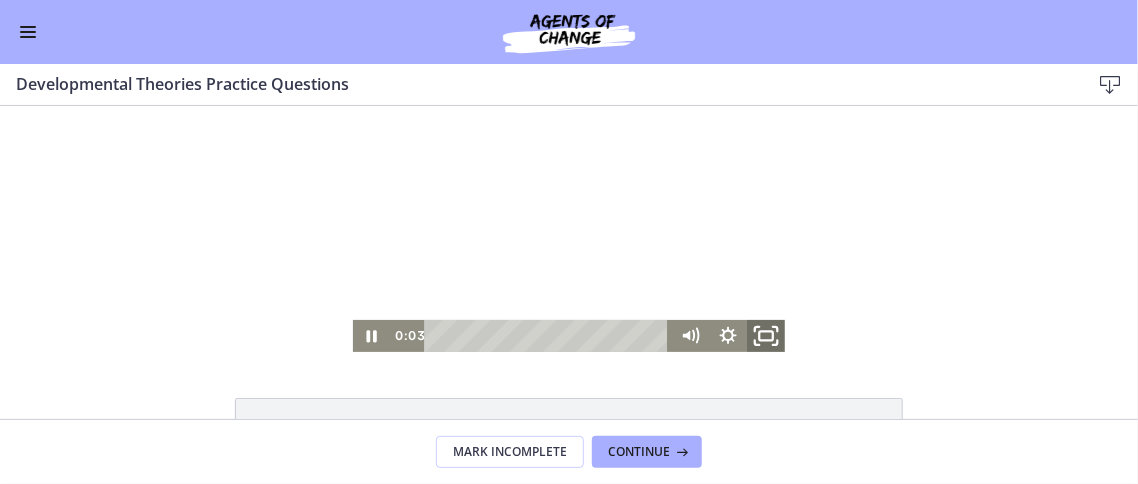 click 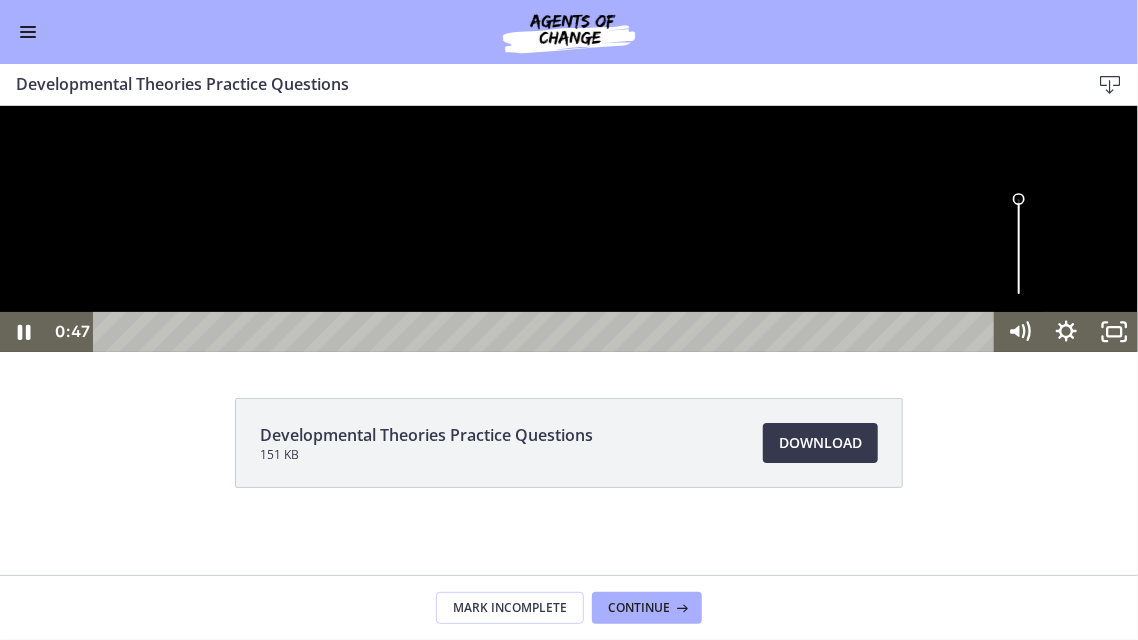 click at bounding box center (1019, 246) 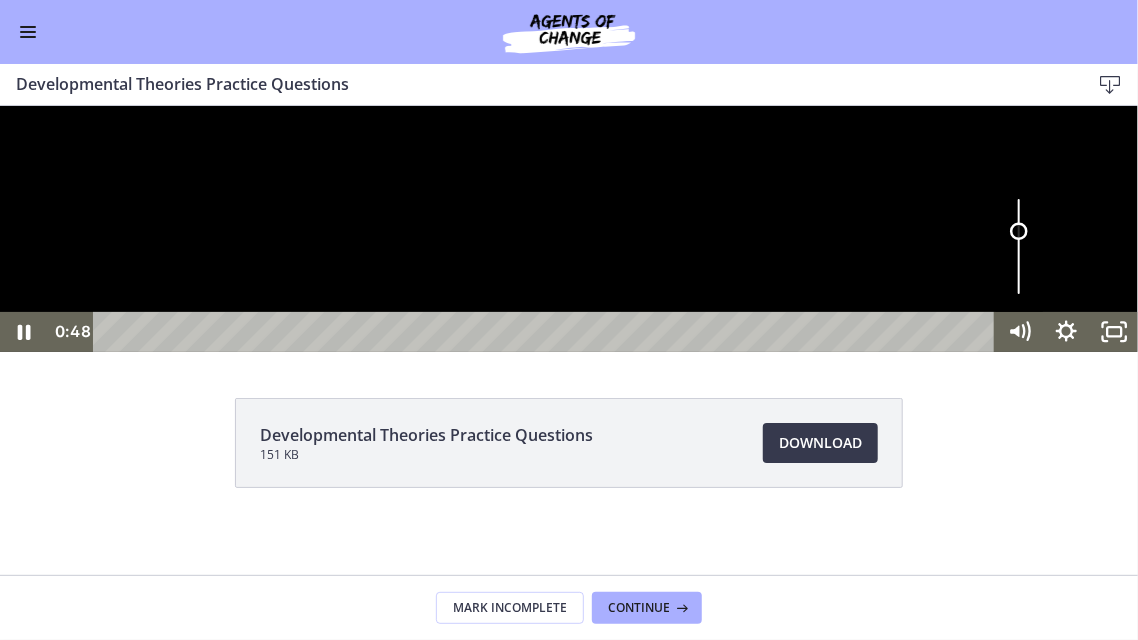 click at bounding box center (1019, 246) 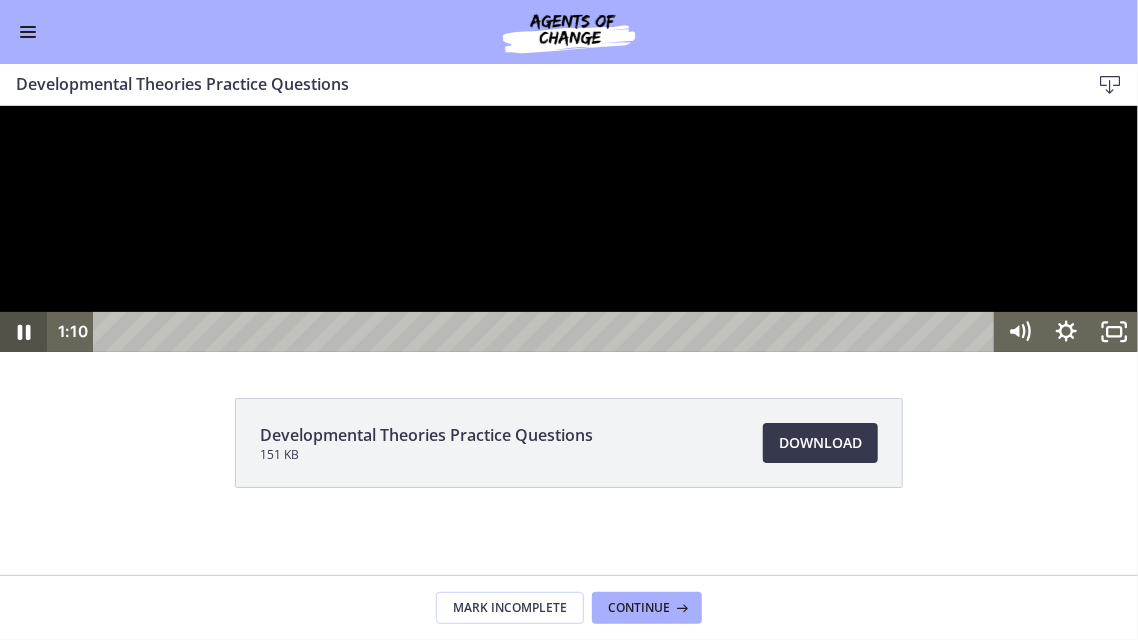 click 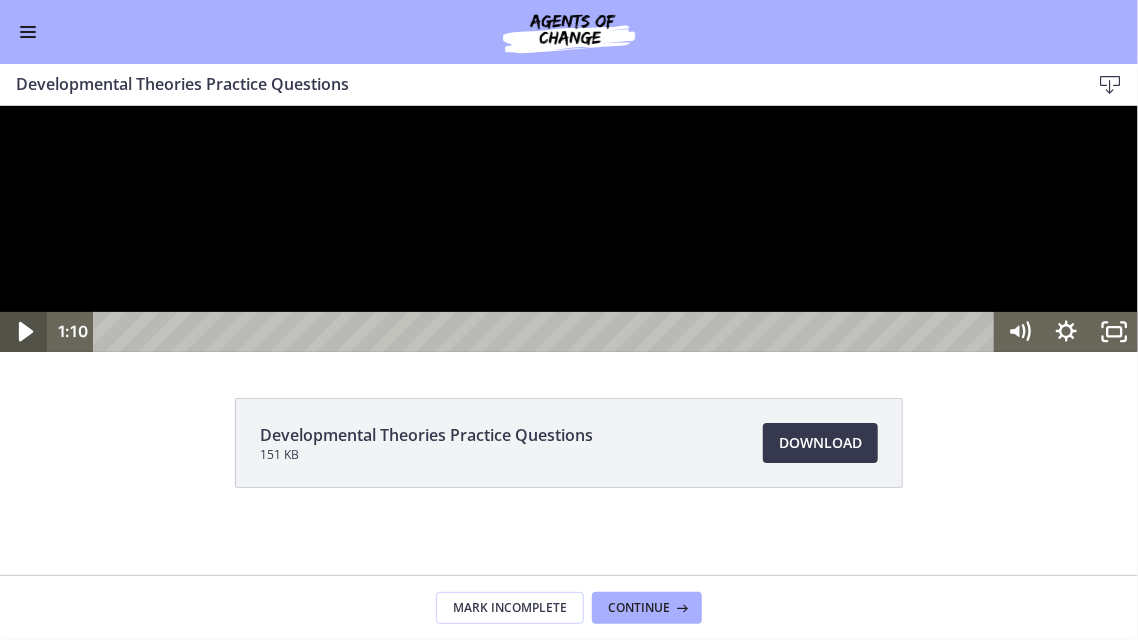 click 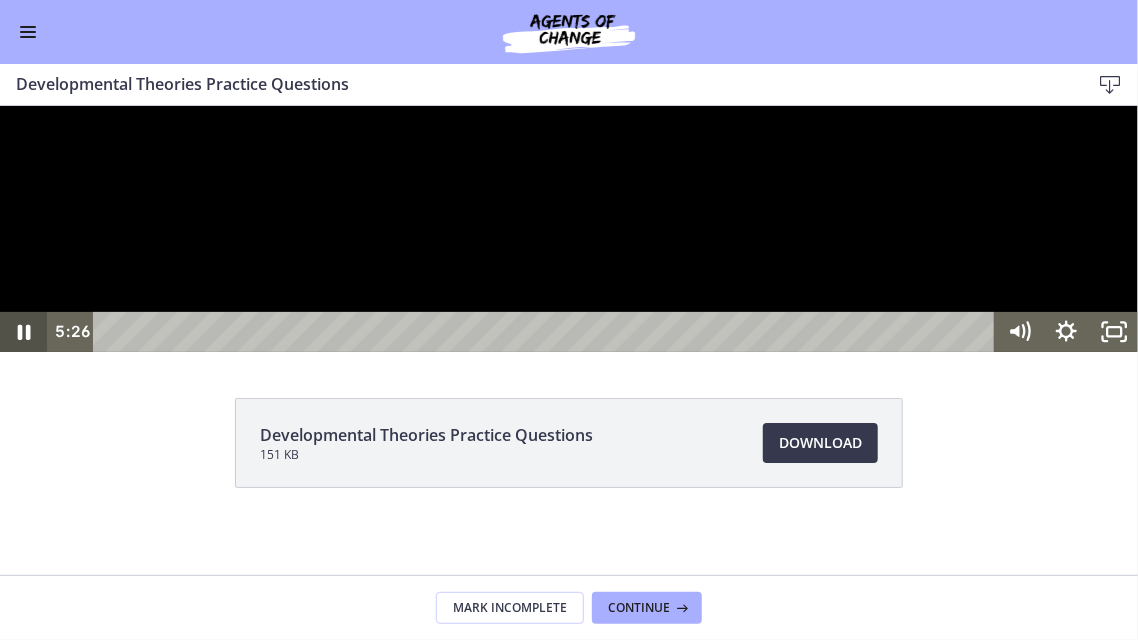 click 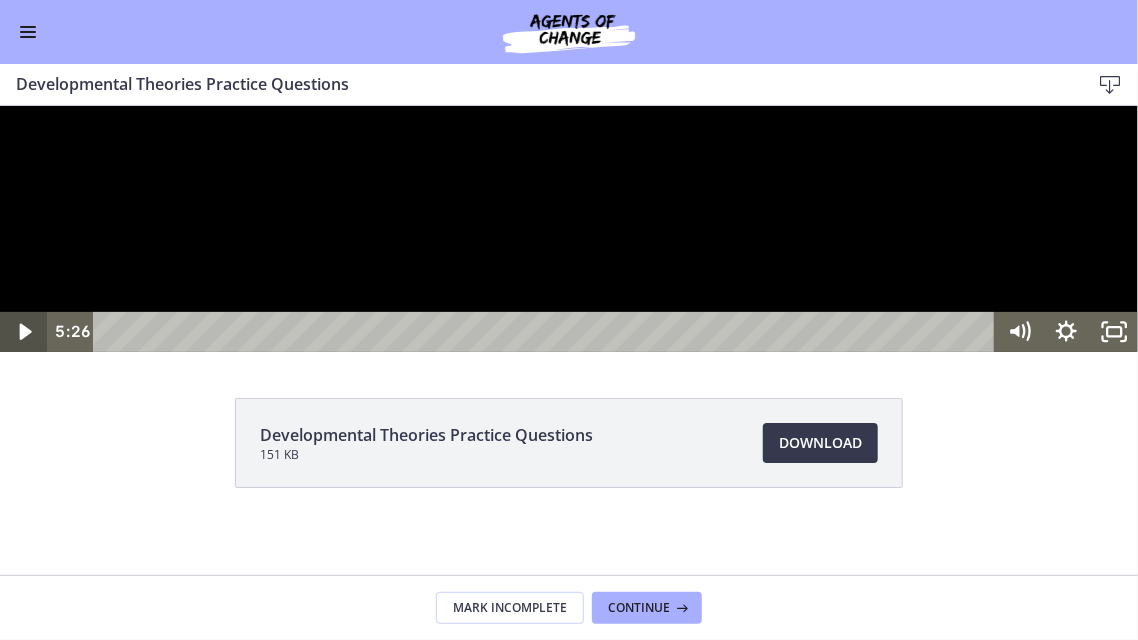 click 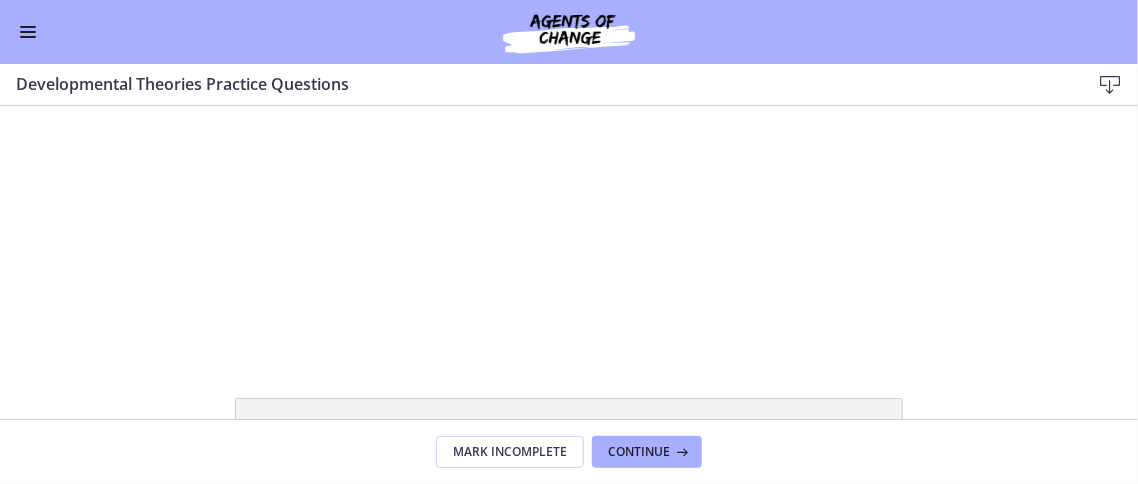 click at bounding box center [28, 32] 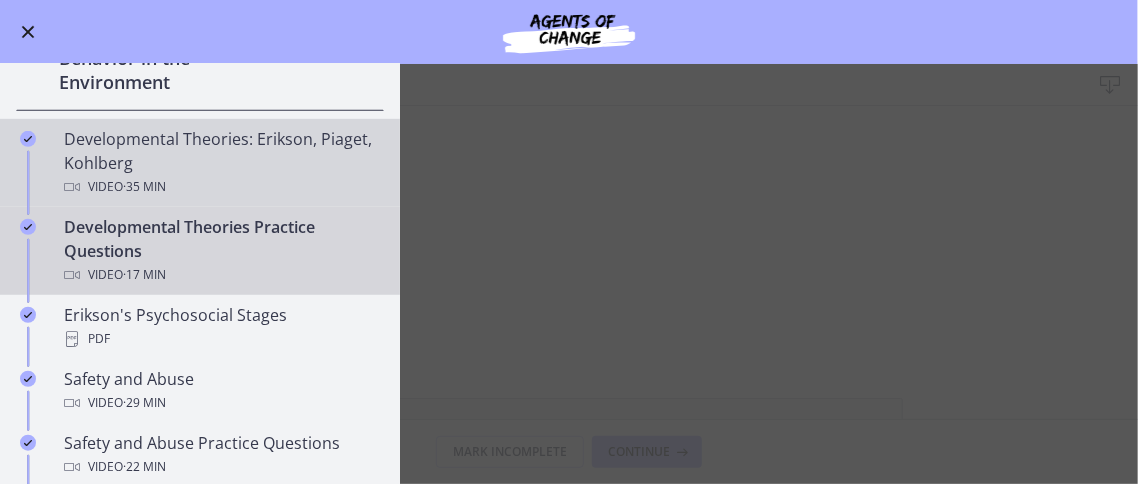 scroll, scrollTop: 0, scrollLeft: 0, axis: both 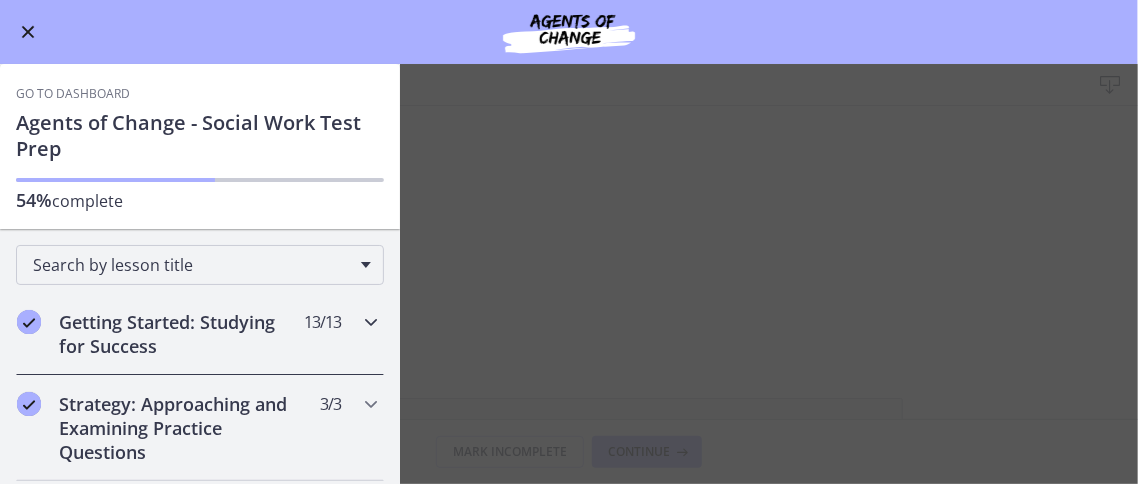 click on "Getting Started: Studying for Success" at bounding box center (181, 334) 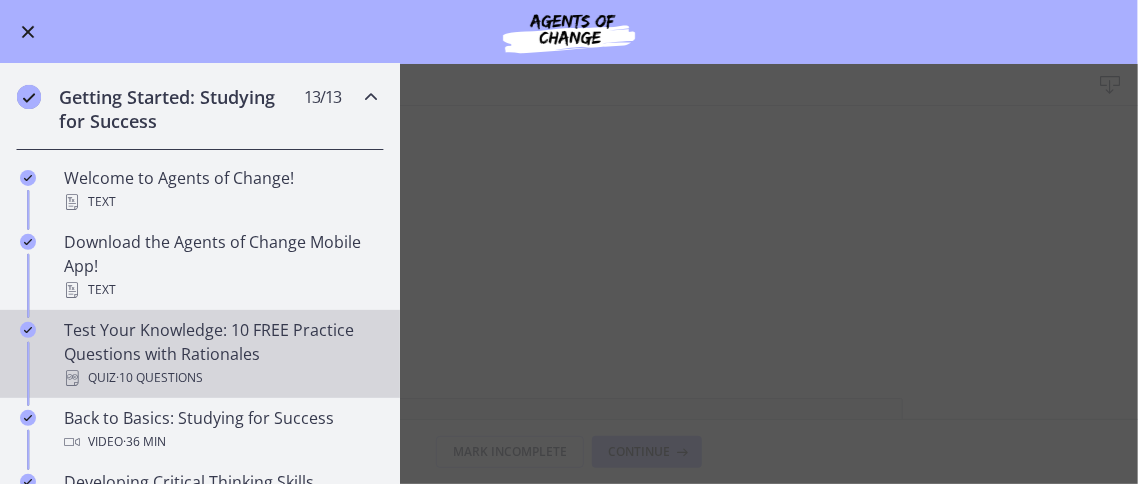scroll, scrollTop: 299, scrollLeft: 0, axis: vertical 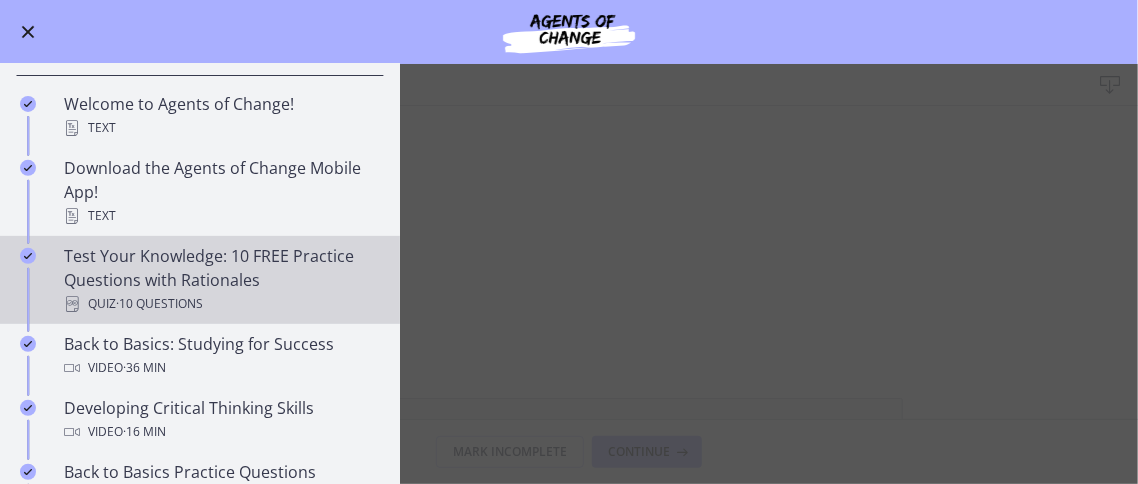click on "·  10 Questions" at bounding box center (159, 304) 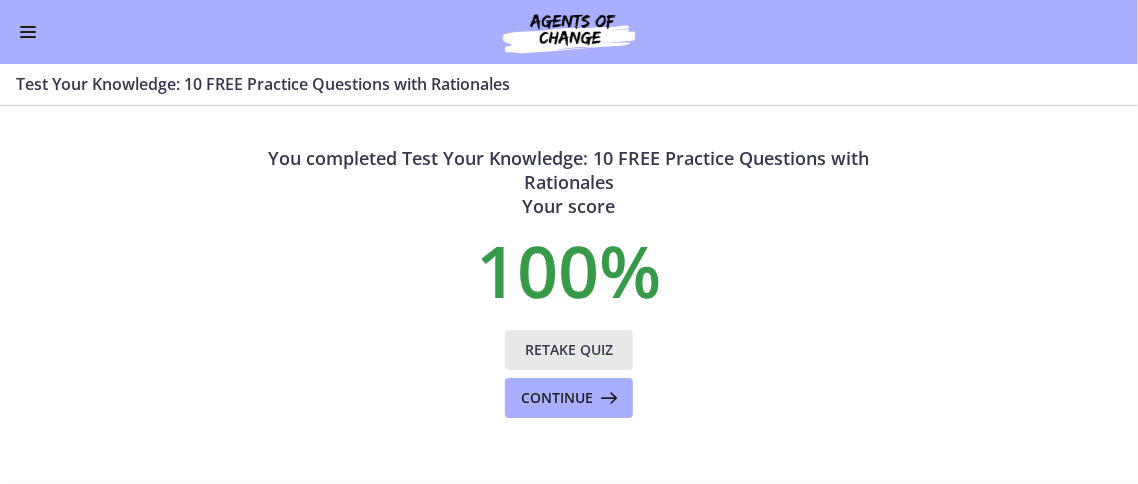 click on "Retake Quiz" at bounding box center [569, 350] 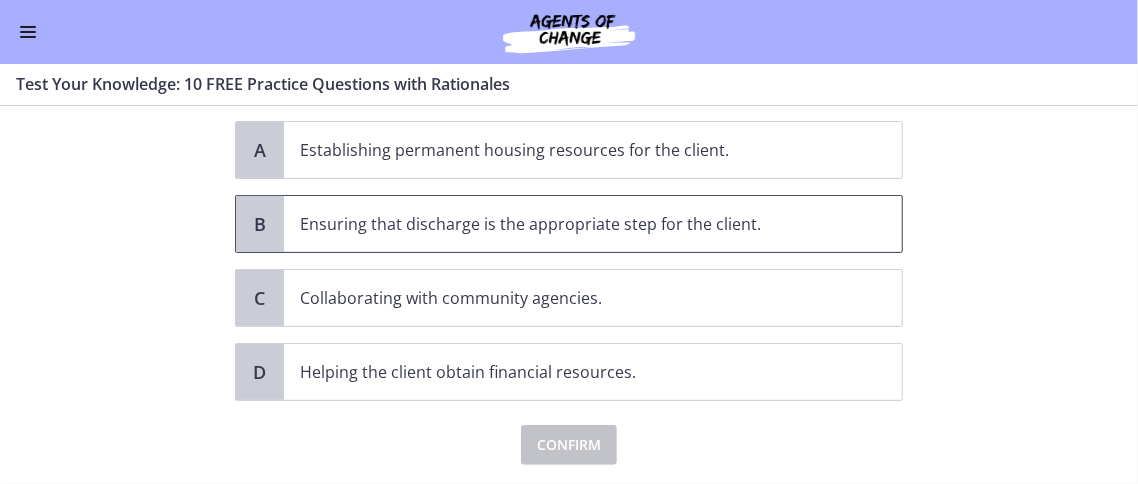 scroll, scrollTop: 270, scrollLeft: 0, axis: vertical 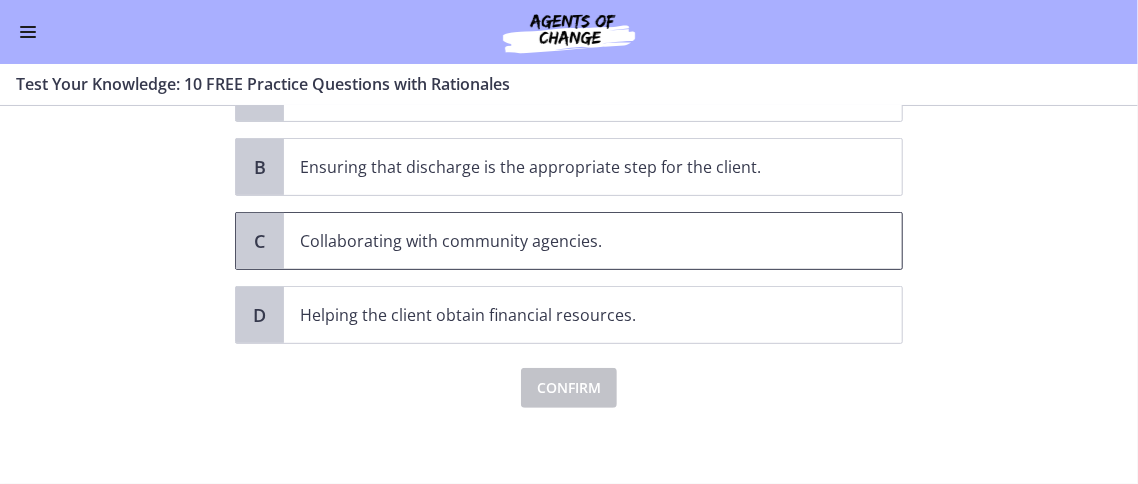 click on "Collaborating with community agencies." at bounding box center (573, 241) 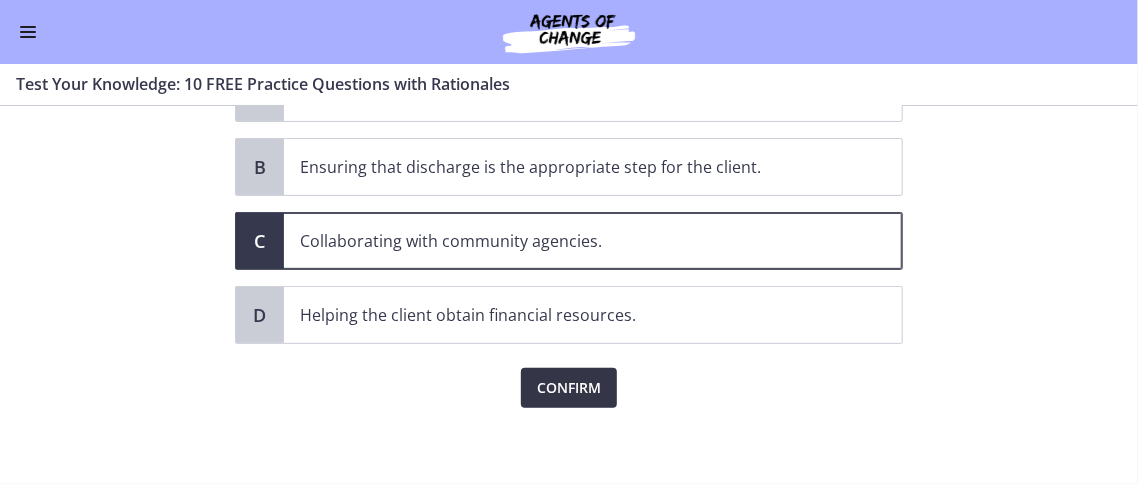 click on "Confirm" at bounding box center (569, 388) 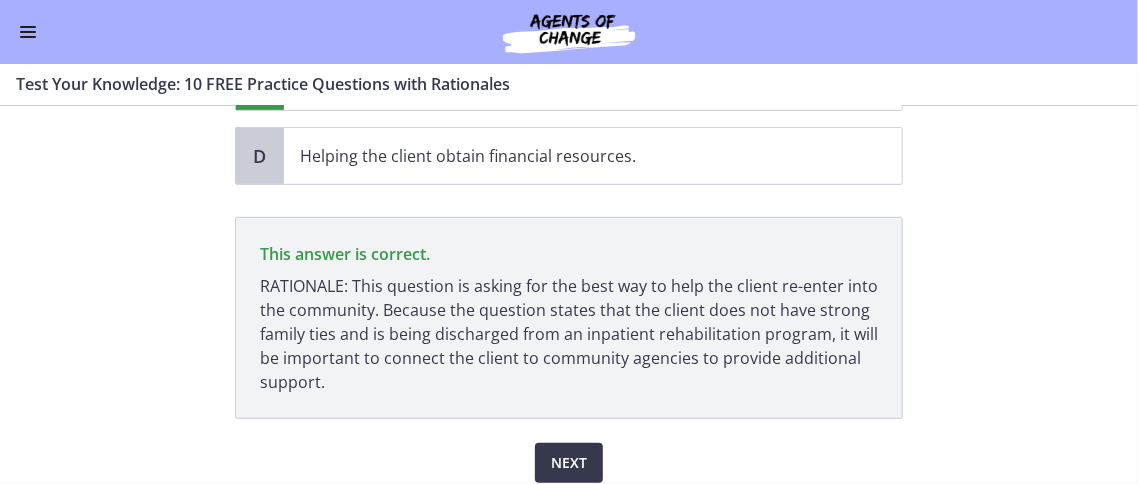 scroll, scrollTop: 464, scrollLeft: 0, axis: vertical 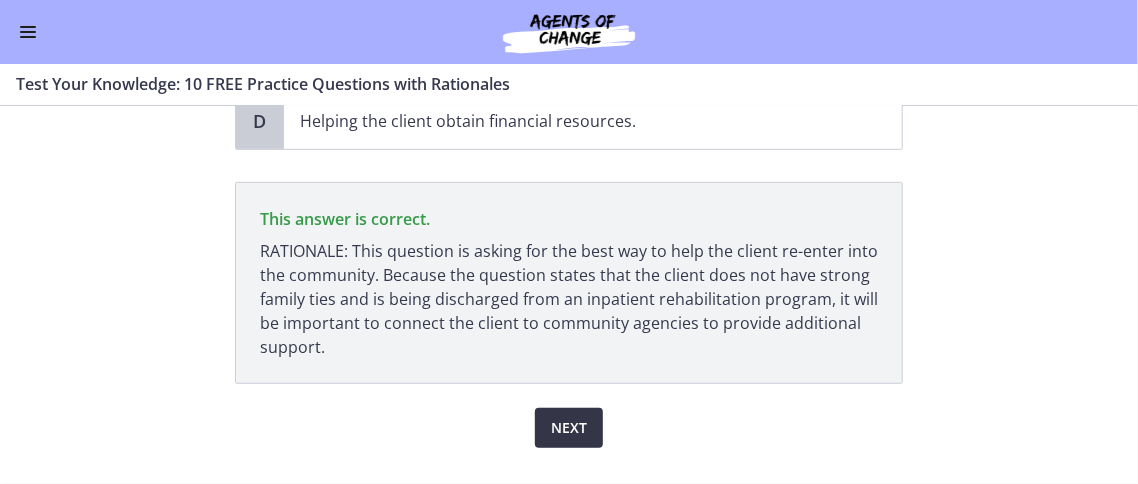 click on "Next" at bounding box center (569, 428) 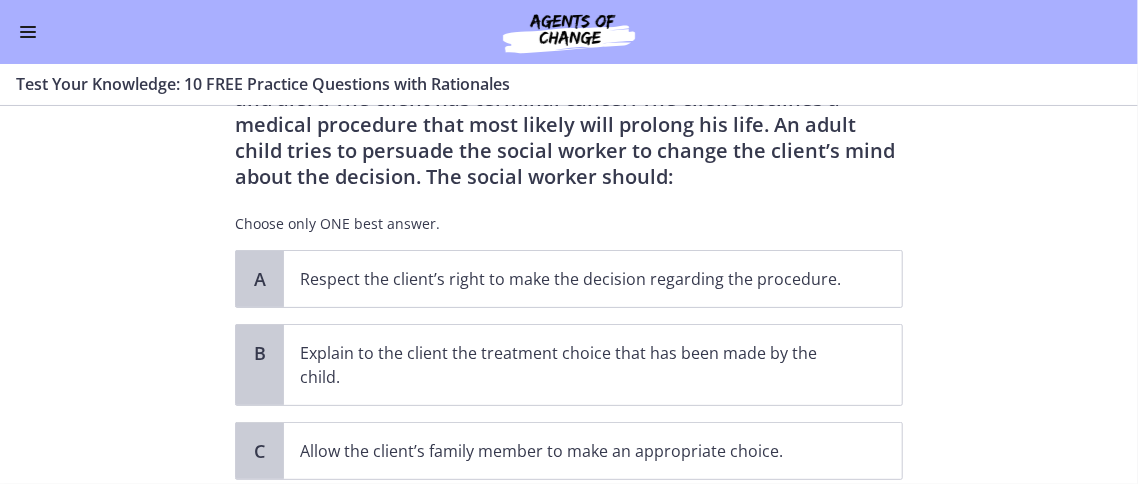 scroll, scrollTop: 100, scrollLeft: 0, axis: vertical 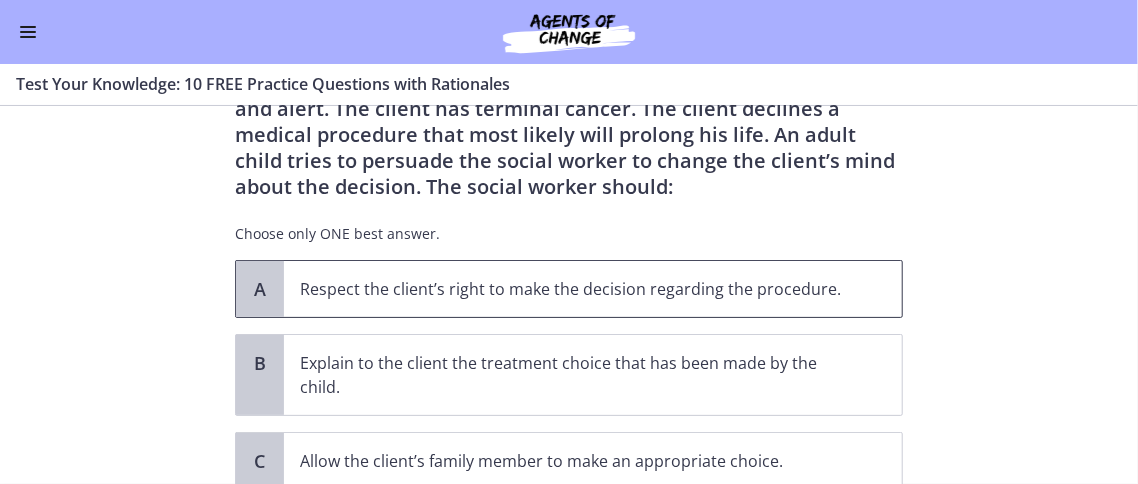 click on "Respect the client’s right to make the decision regarding the procedure." at bounding box center (593, 289) 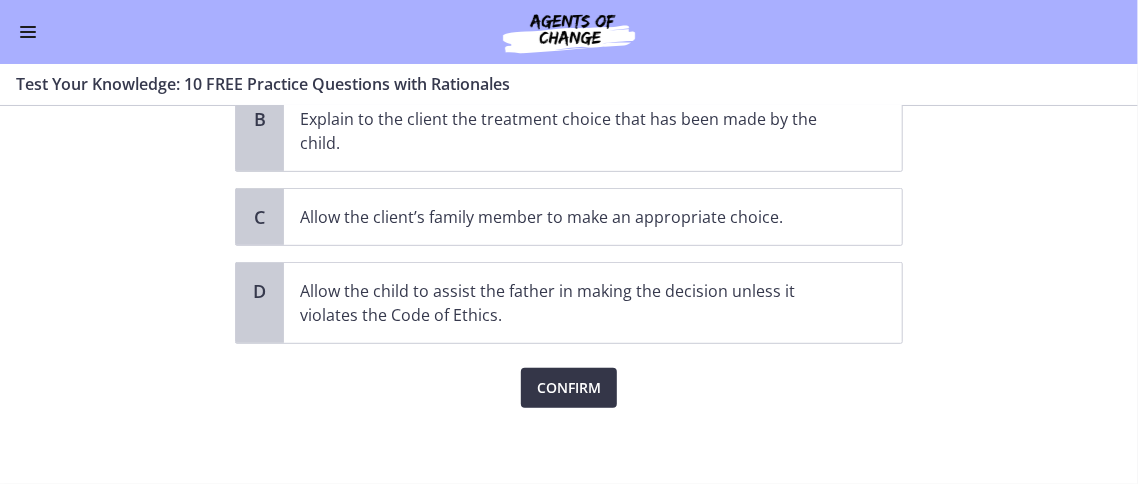 scroll, scrollTop: 344, scrollLeft: 0, axis: vertical 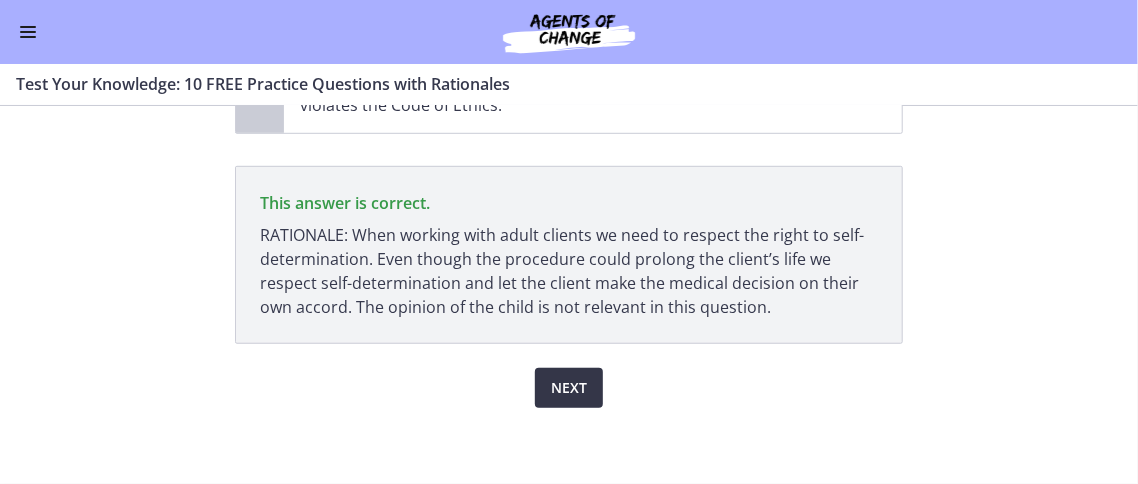 click on "Next" at bounding box center [569, 388] 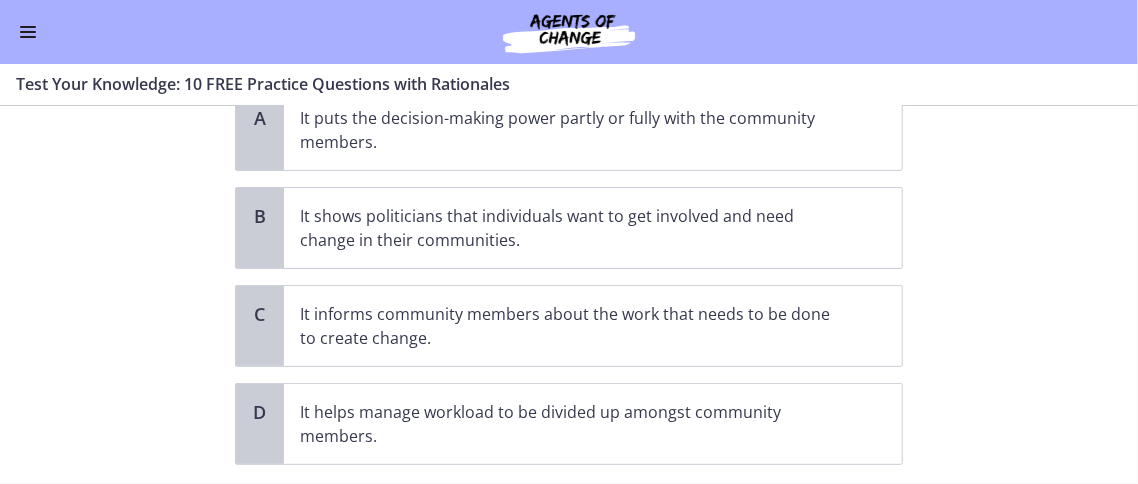 scroll, scrollTop: 200, scrollLeft: 0, axis: vertical 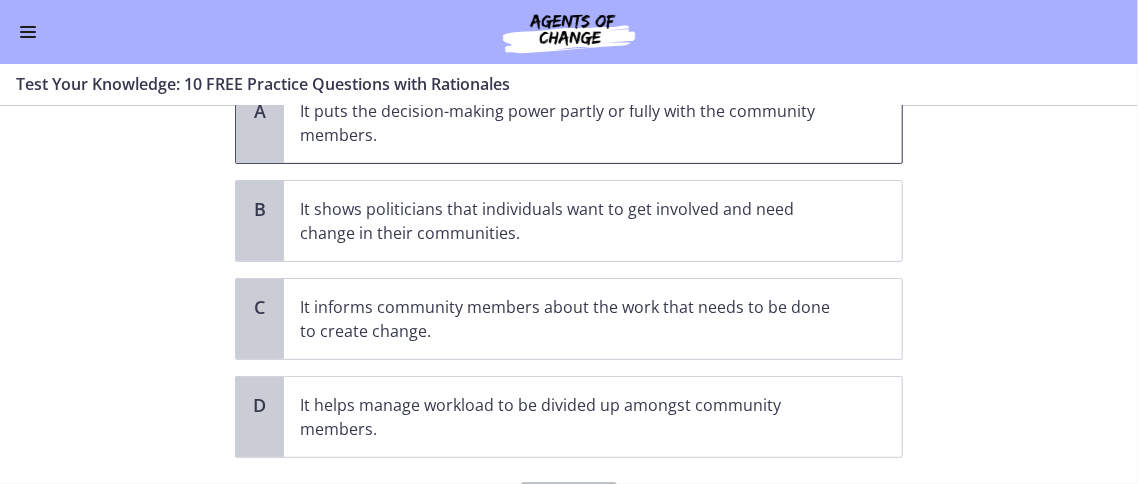 click on "It puts the decision-making power partly or fully with the community members." at bounding box center (573, 123) 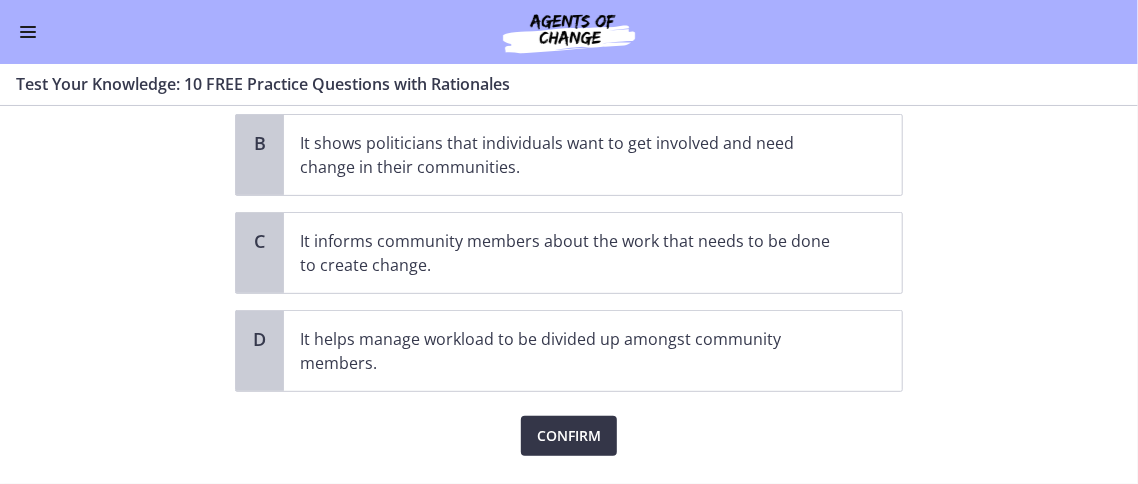 scroll, scrollTop: 314, scrollLeft: 0, axis: vertical 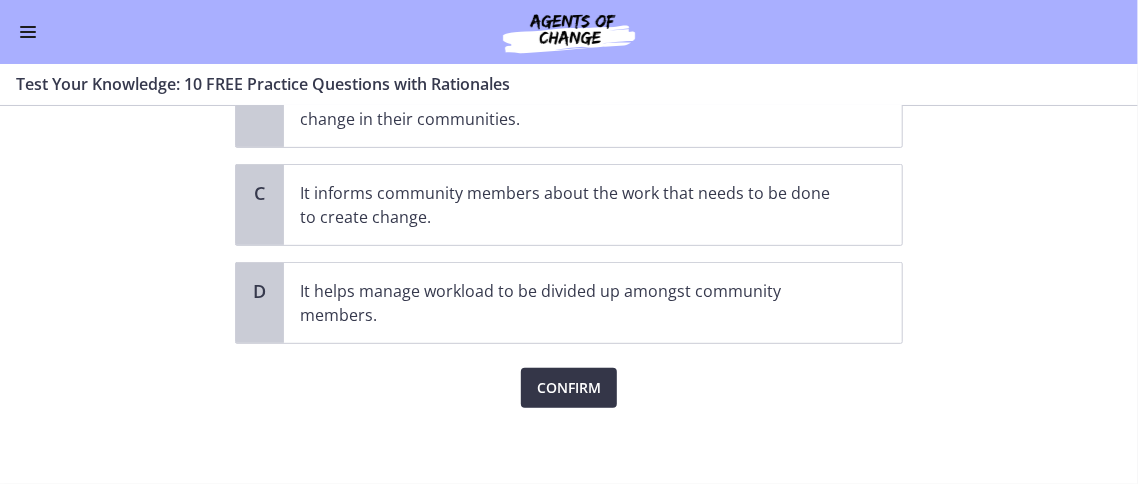click on "Confirm" at bounding box center (569, 388) 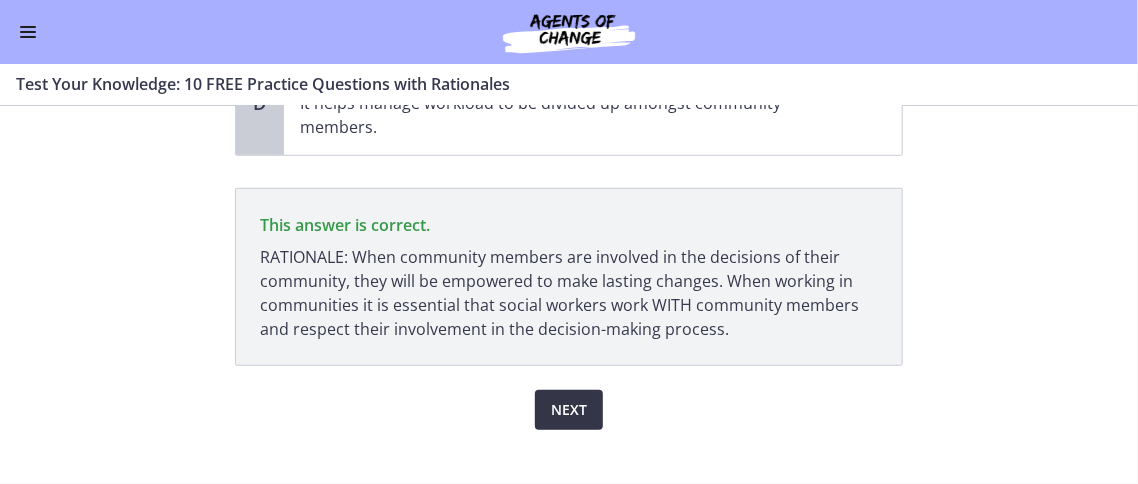 scroll, scrollTop: 517, scrollLeft: 0, axis: vertical 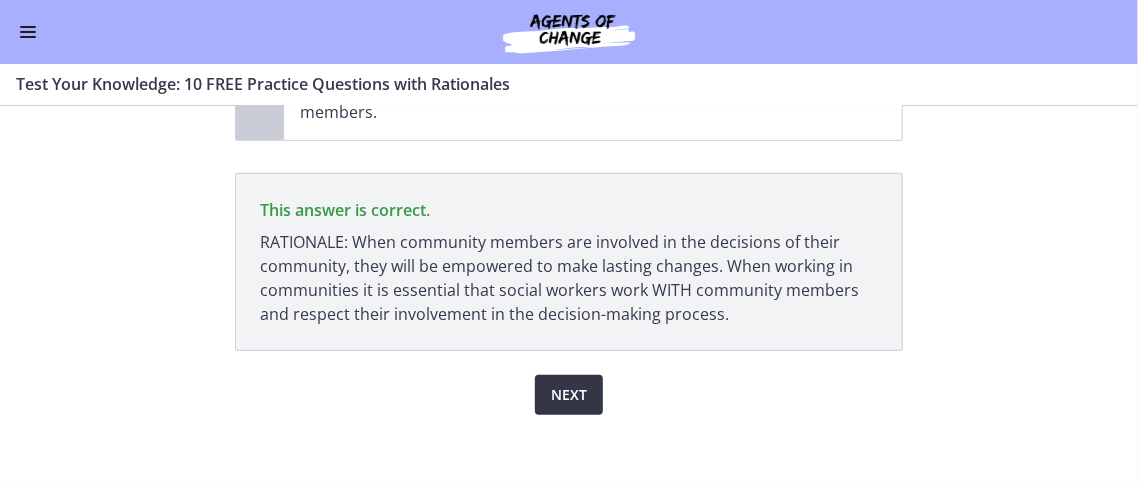 click on "Next" at bounding box center [569, 395] 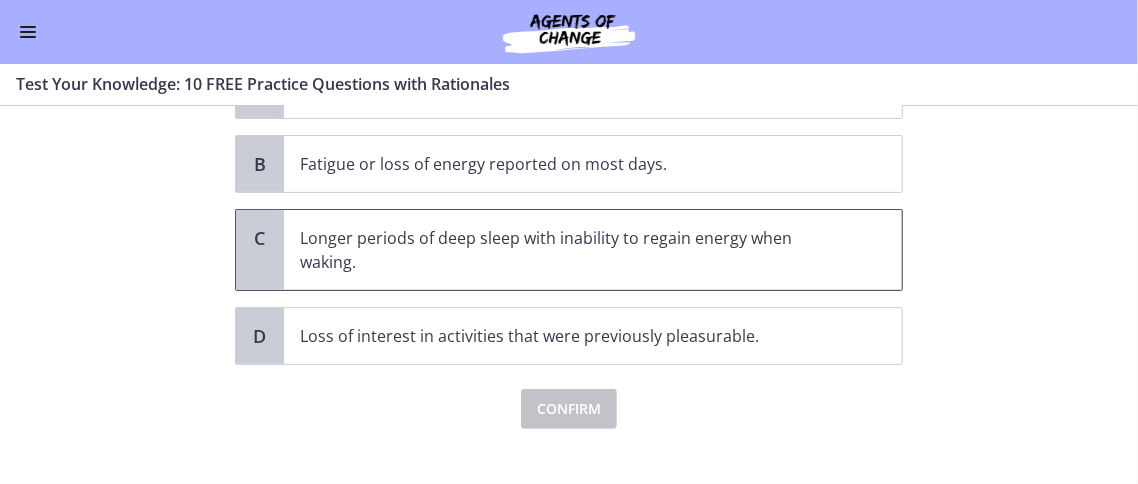 scroll, scrollTop: 242, scrollLeft: 0, axis: vertical 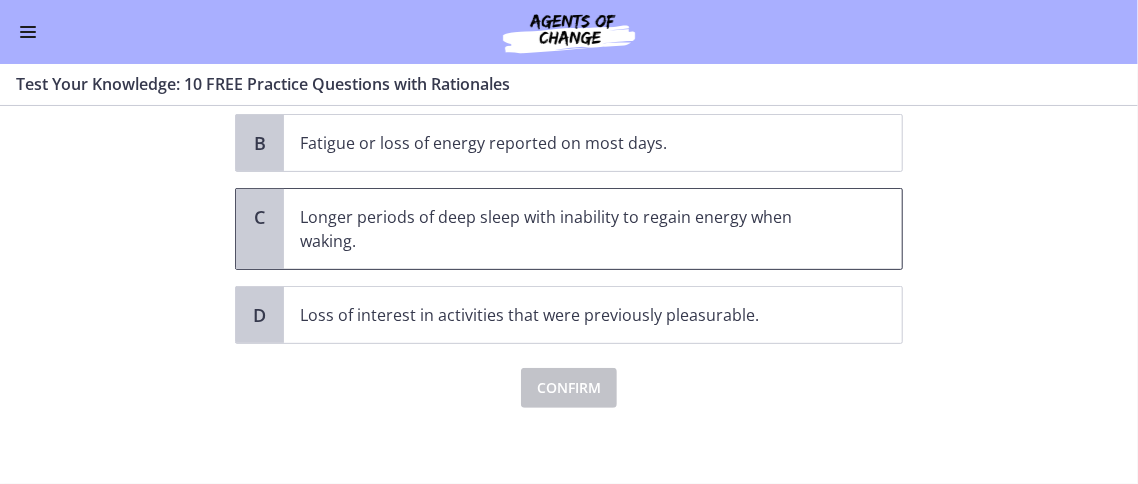 click on "Longer periods of deep sleep with inability to regain energy when waking." at bounding box center [573, 229] 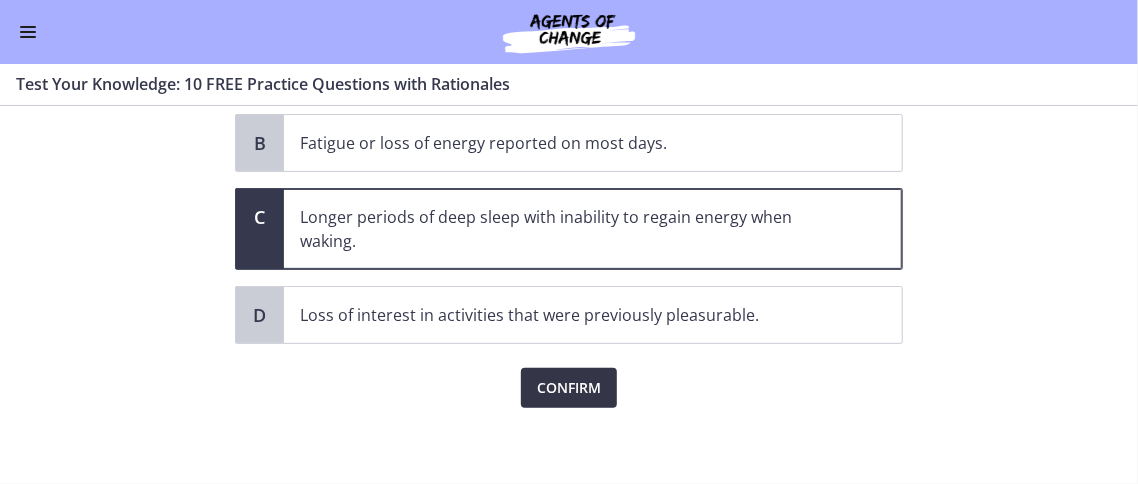 click on "Confirm" at bounding box center [569, 388] 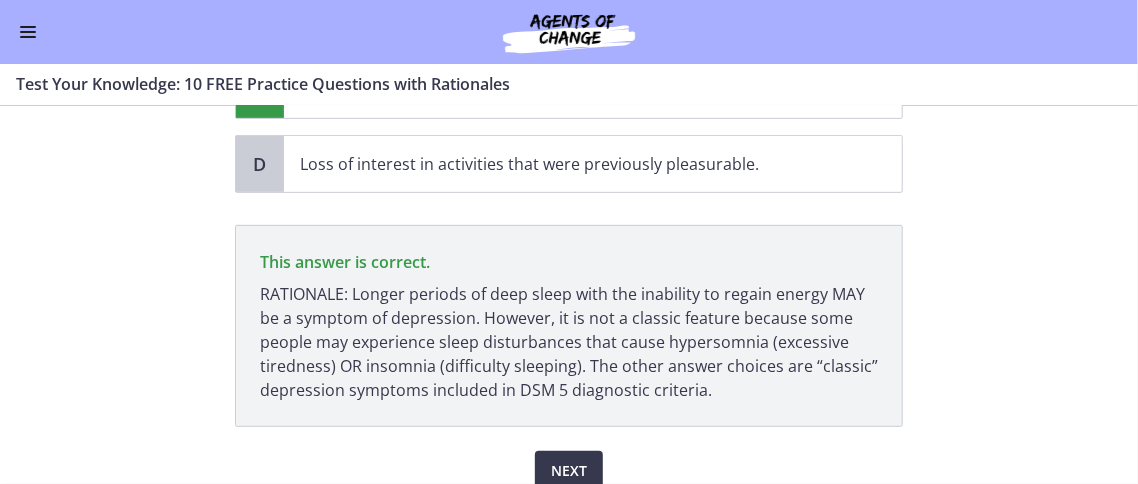 scroll, scrollTop: 436, scrollLeft: 0, axis: vertical 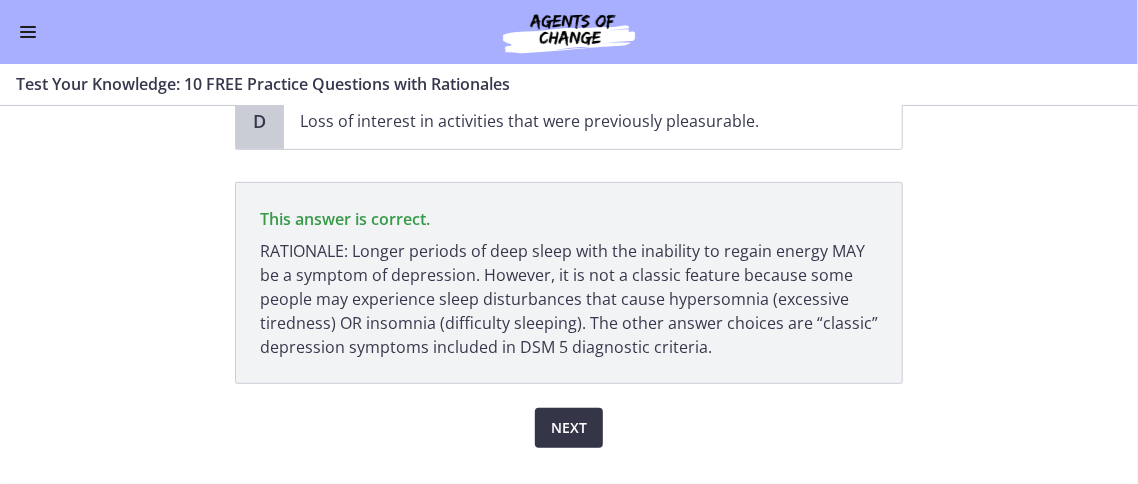 click on "Next" at bounding box center [569, 428] 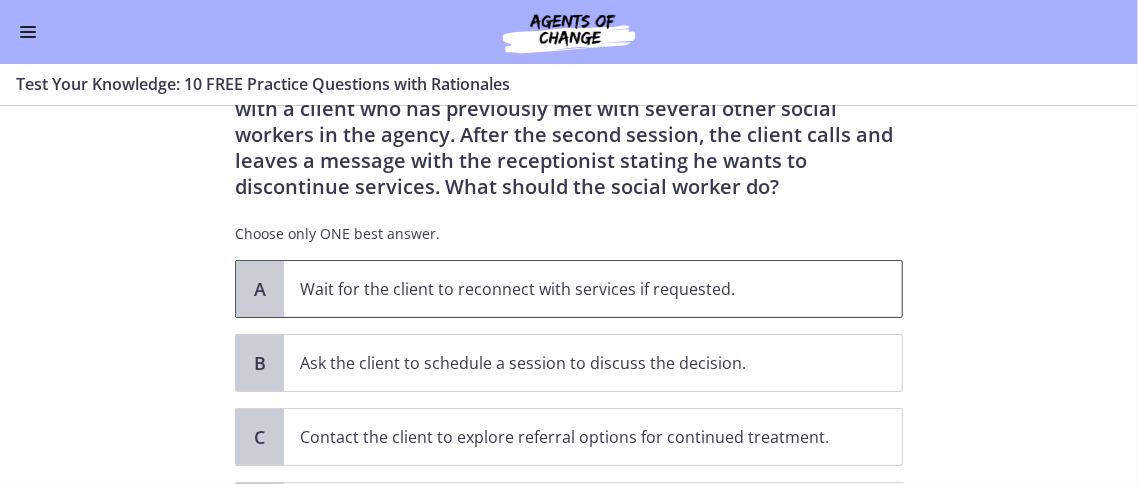 scroll, scrollTop: 200, scrollLeft: 0, axis: vertical 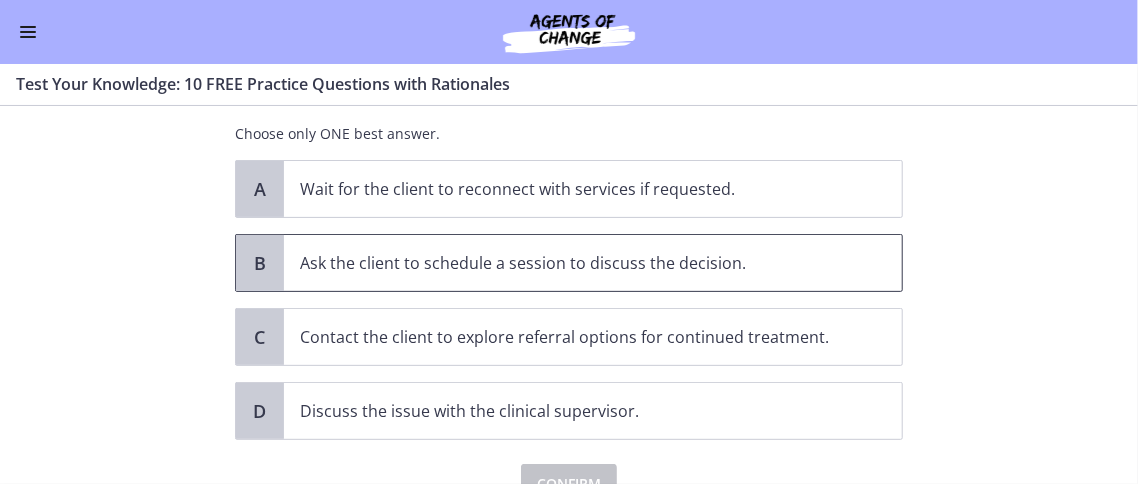 click on "Ask the client to schedule a session to discuss the decision." at bounding box center [593, 263] 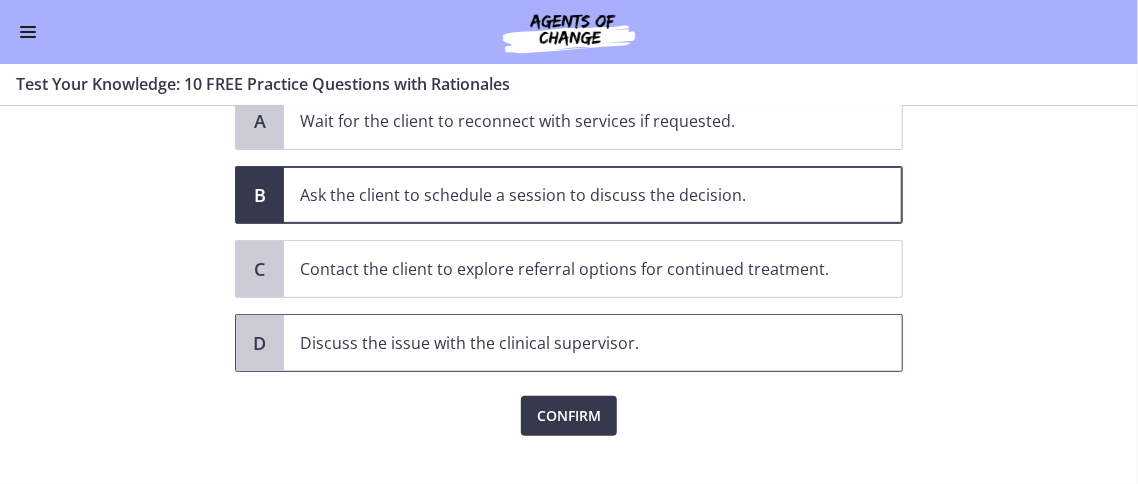 scroll, scrollTop: 296, scrollLeft: 0, axis: vertical 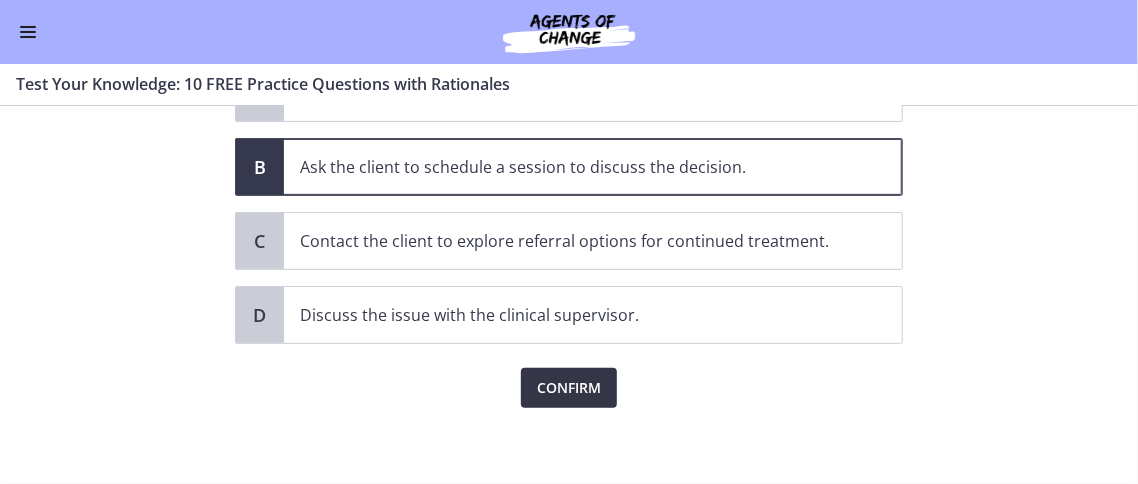 click on "Confirm" at bounding box center (569, 388) 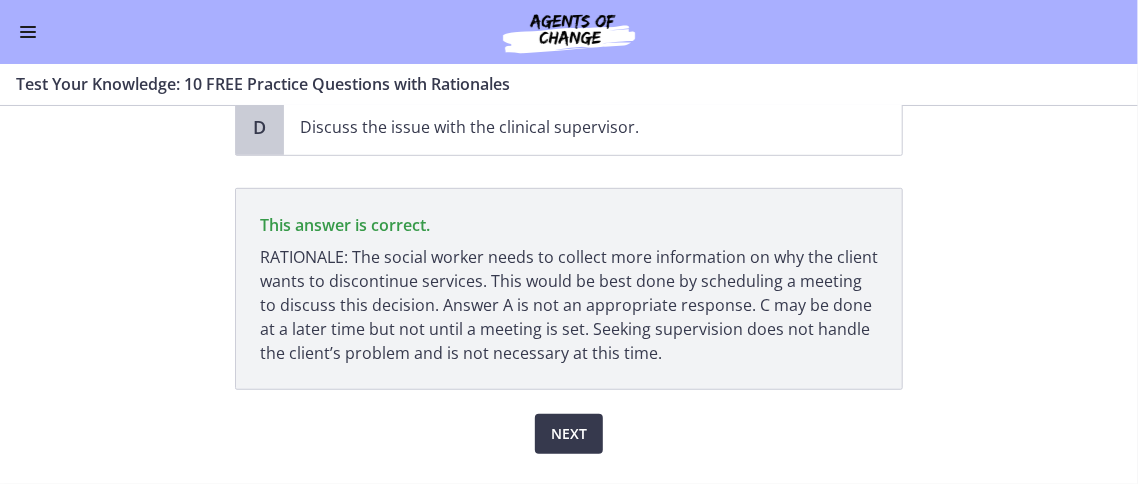 scroll, scrollTop: 490, scrollLeft: 0, axis: vertical 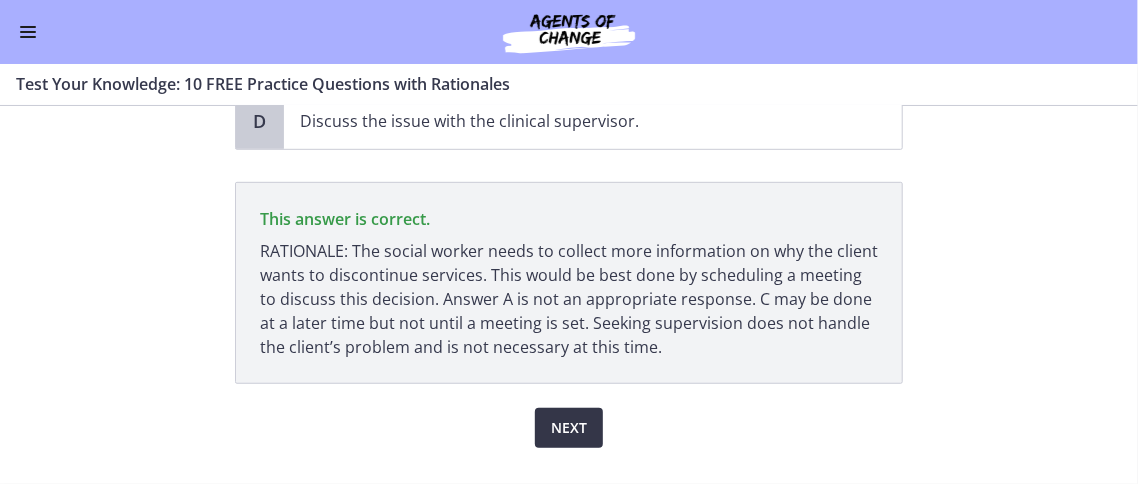 click on "Next" at bounding box center (569, 428) 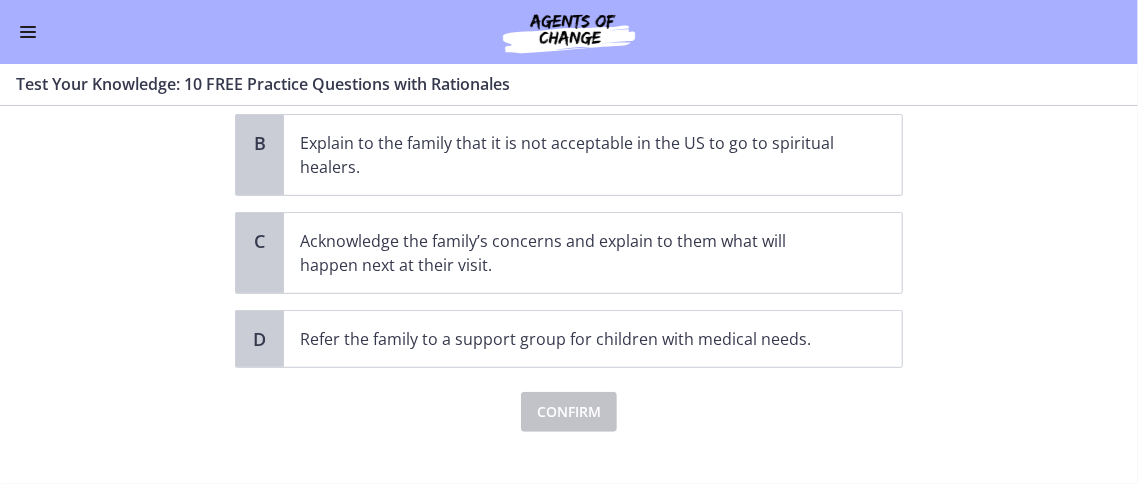 scroll, scrollTop: 396, scrollLeft: 0, axis: vertical 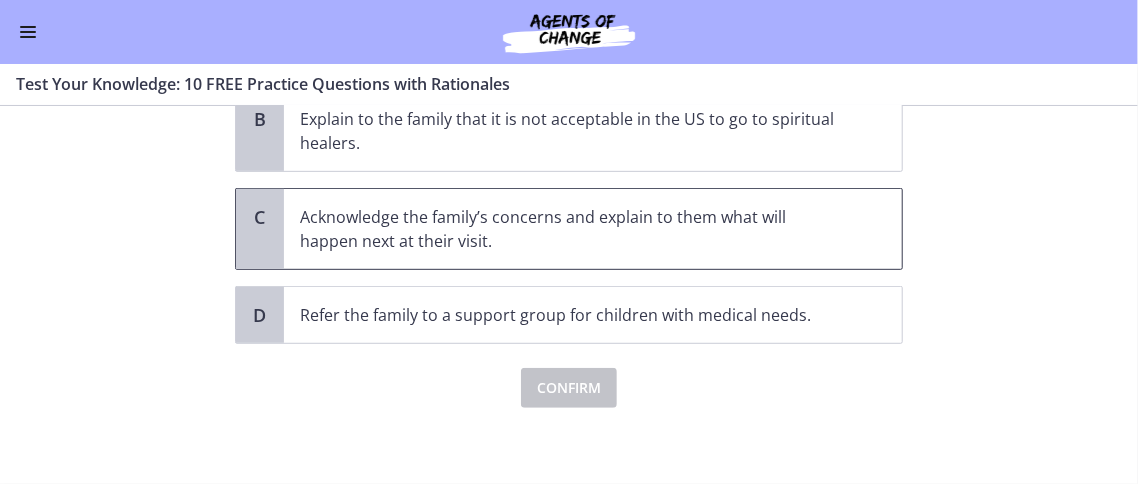 click on "Acknowledge the family’s concerns and explain to them what will happen next at their visit." at bounding box center (573, 229) 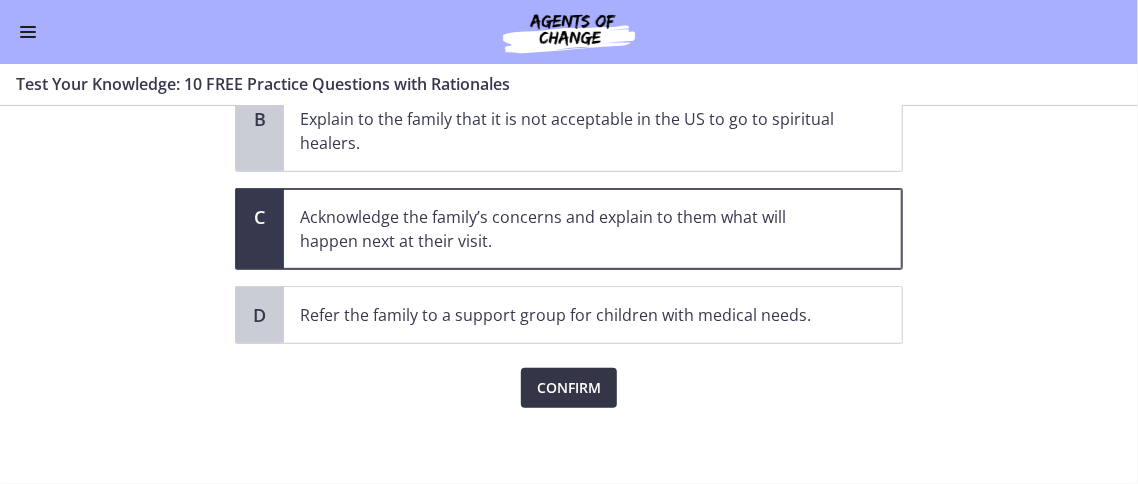 click on "Confirm" at bounding box center [569, 388] 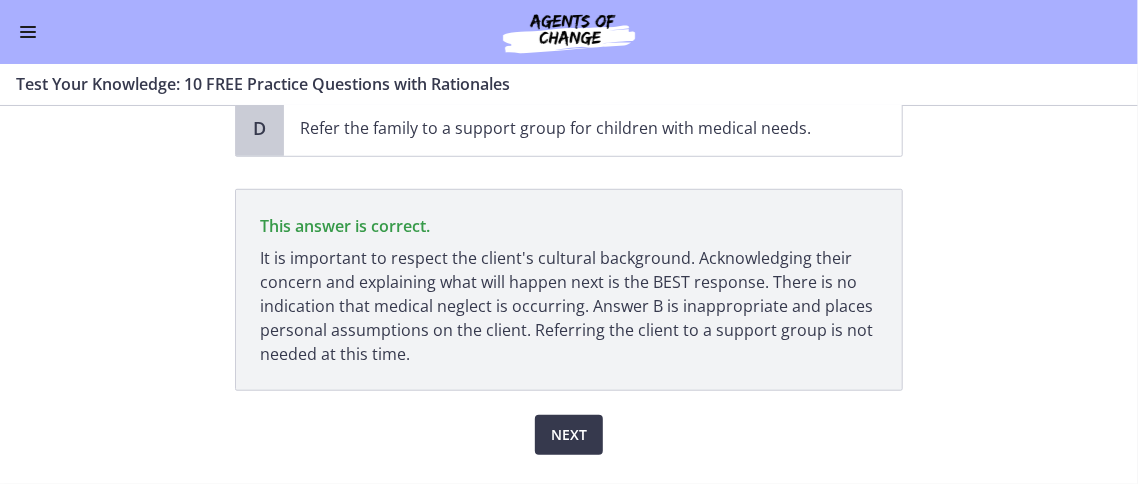 scroll, scrollTop: 590, scrollLeft: 0, axis: vertical 